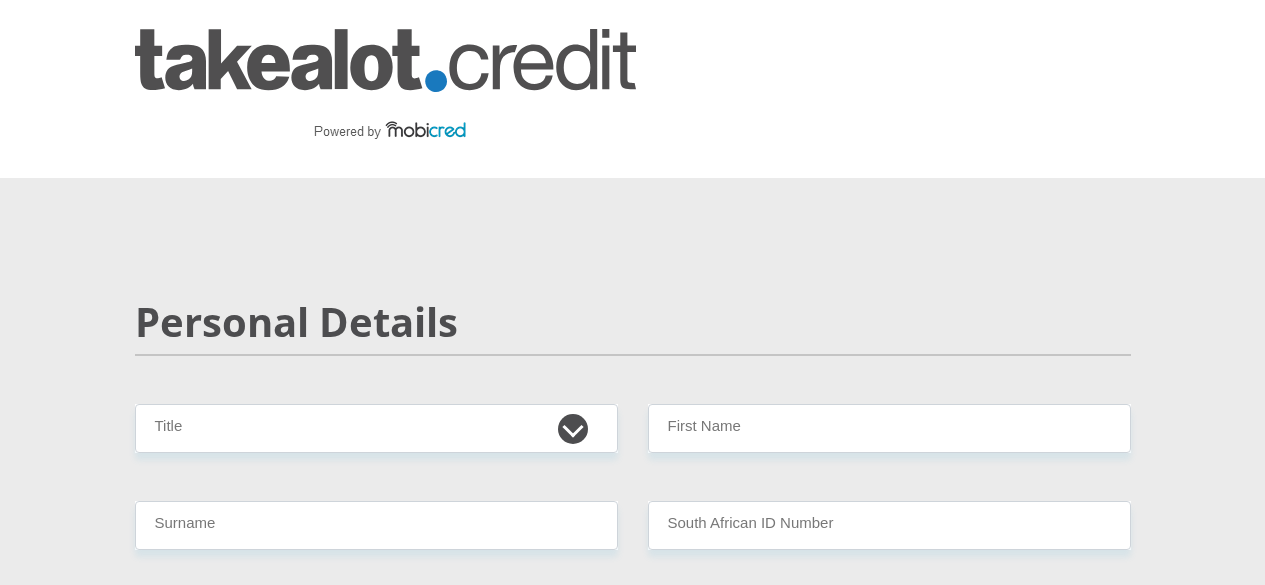 scroll, scrollTop: 0, scrollLeft: 0, axis: both 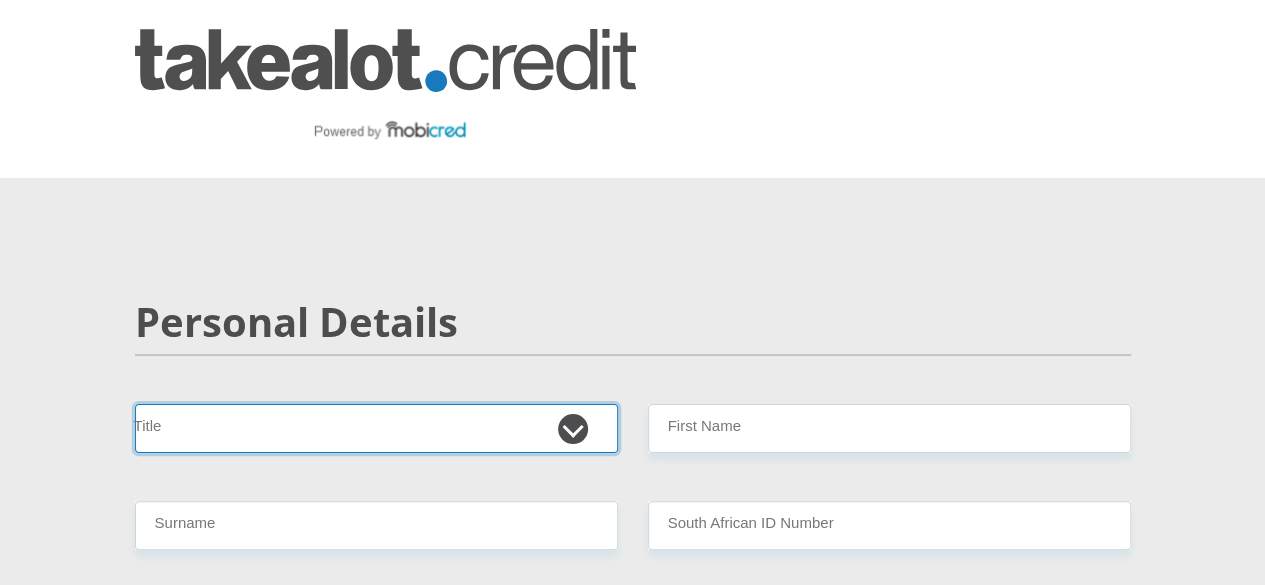click on "Mr
Ms
Mrs
Dr
Other" at bounding box center (376, 428) 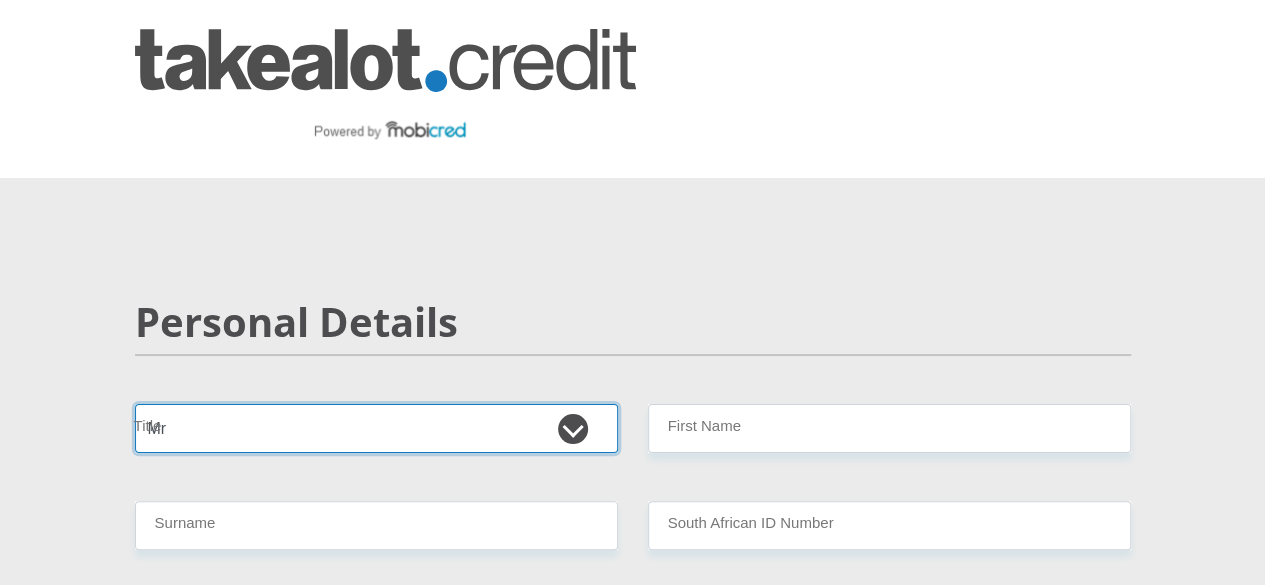 click on "Mr
Ms
Mrs
Dr
Other" at bounding box center [376, 428] 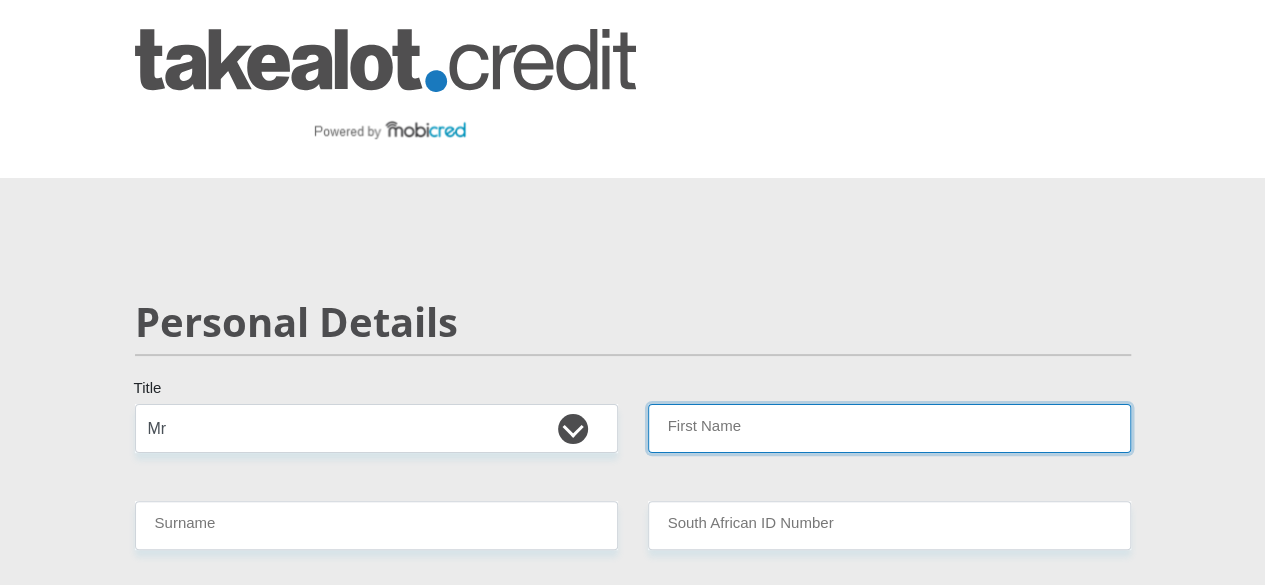 click on "First Name" at bounding box center (889, 428) 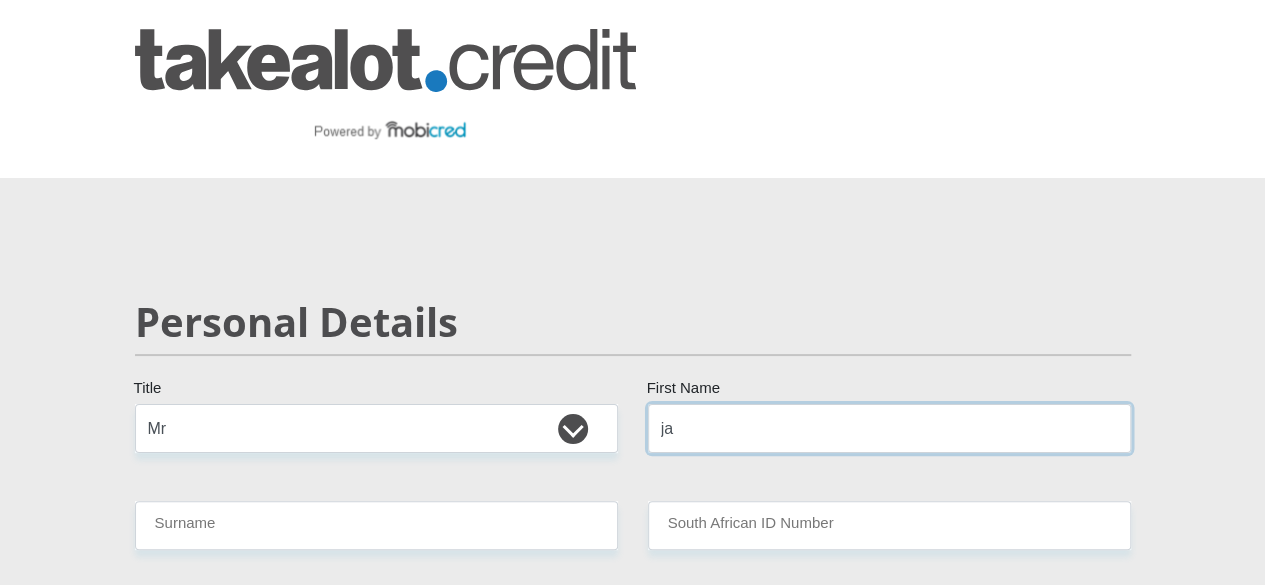 type on "j" 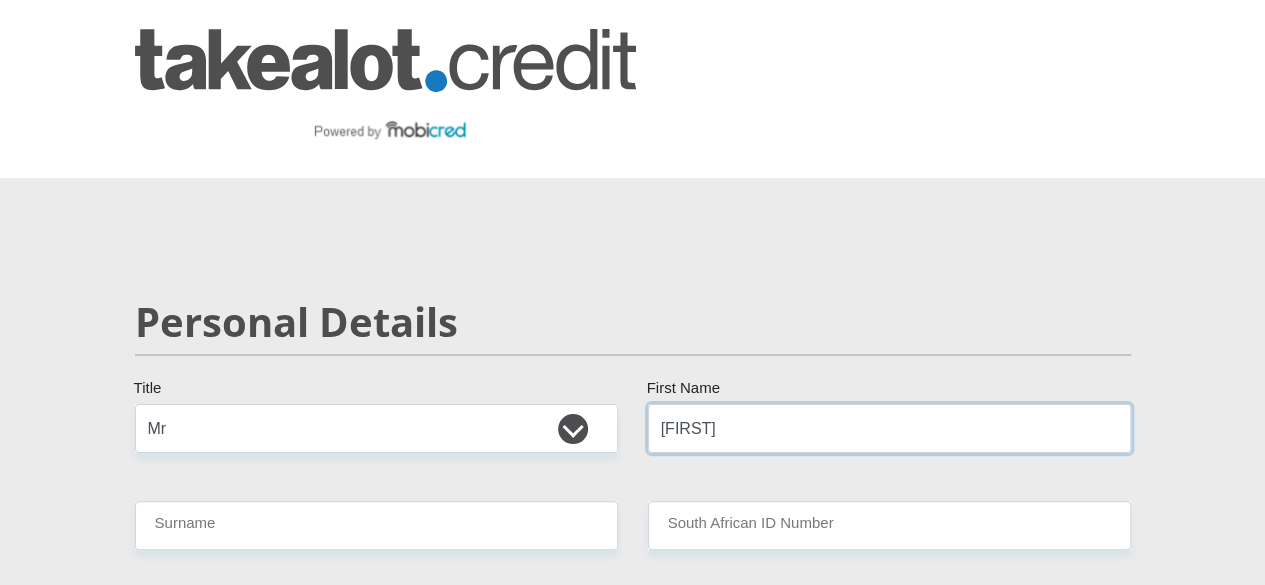 type on "[FIRST]" 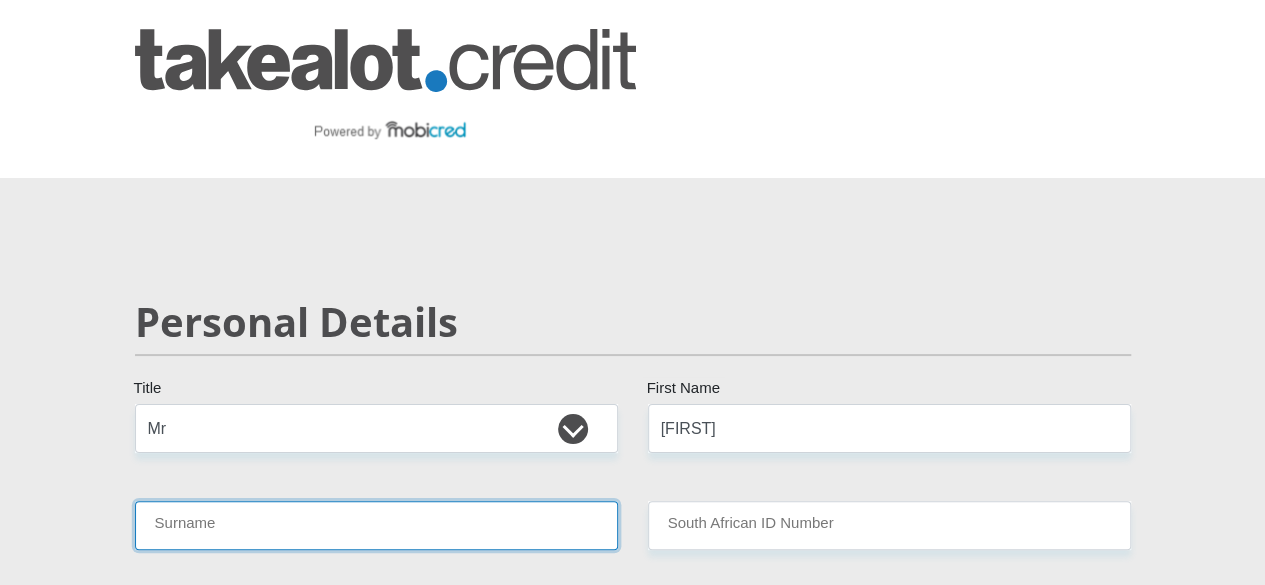 click on "Surname" at bounding box center [376, 525] 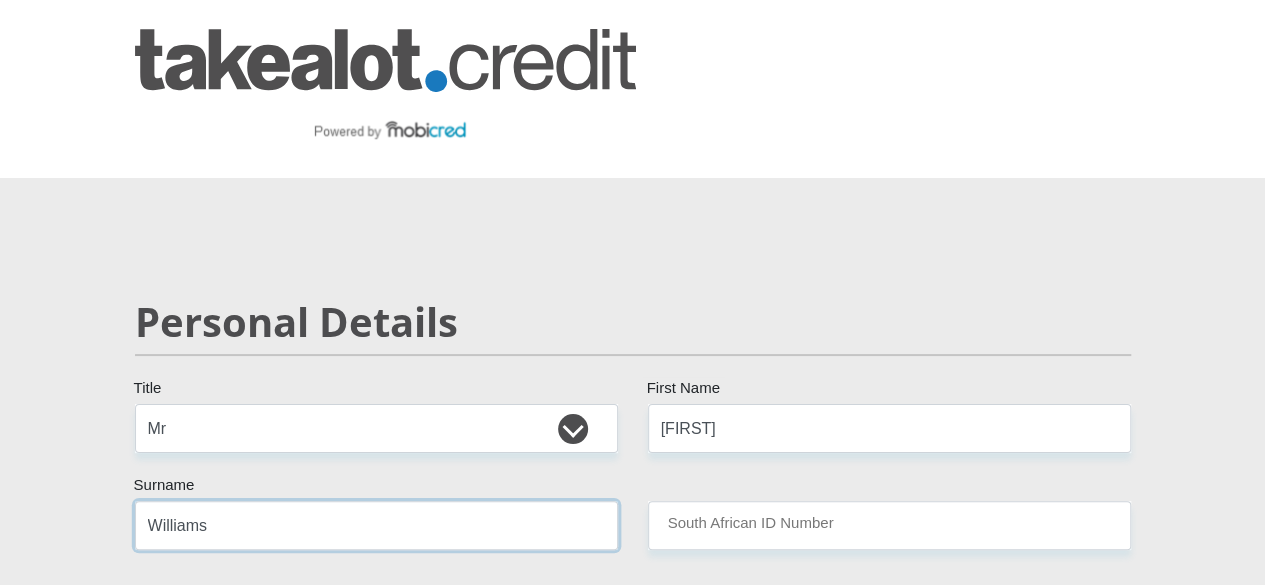 type on "Williams" 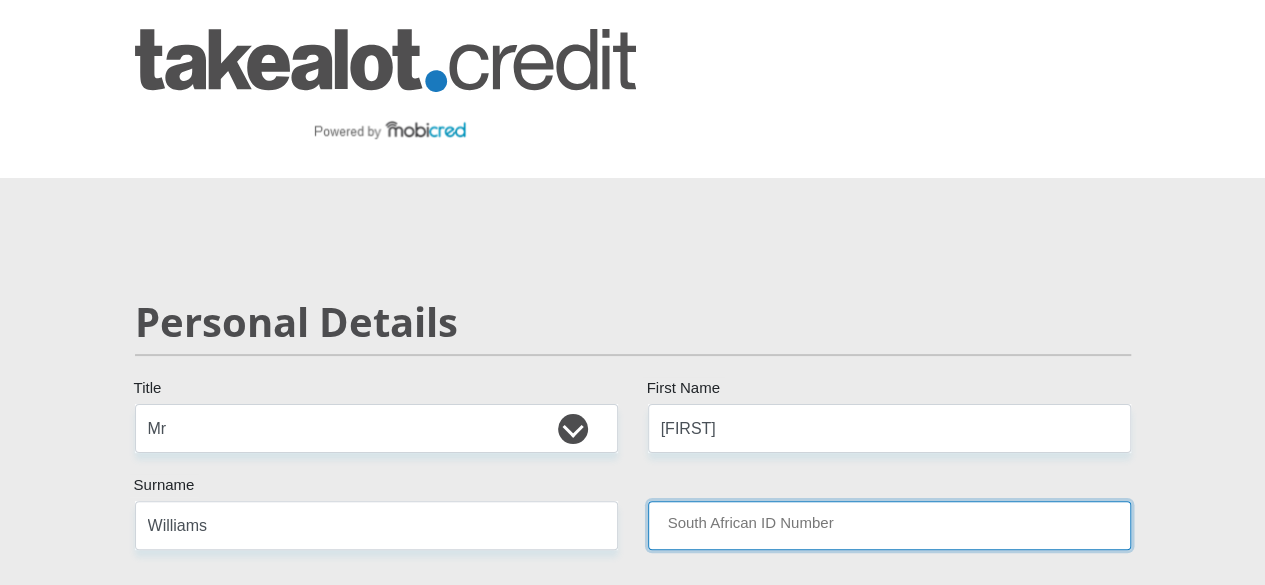 click on "South African ID Number" at bounding box center (889, 525) 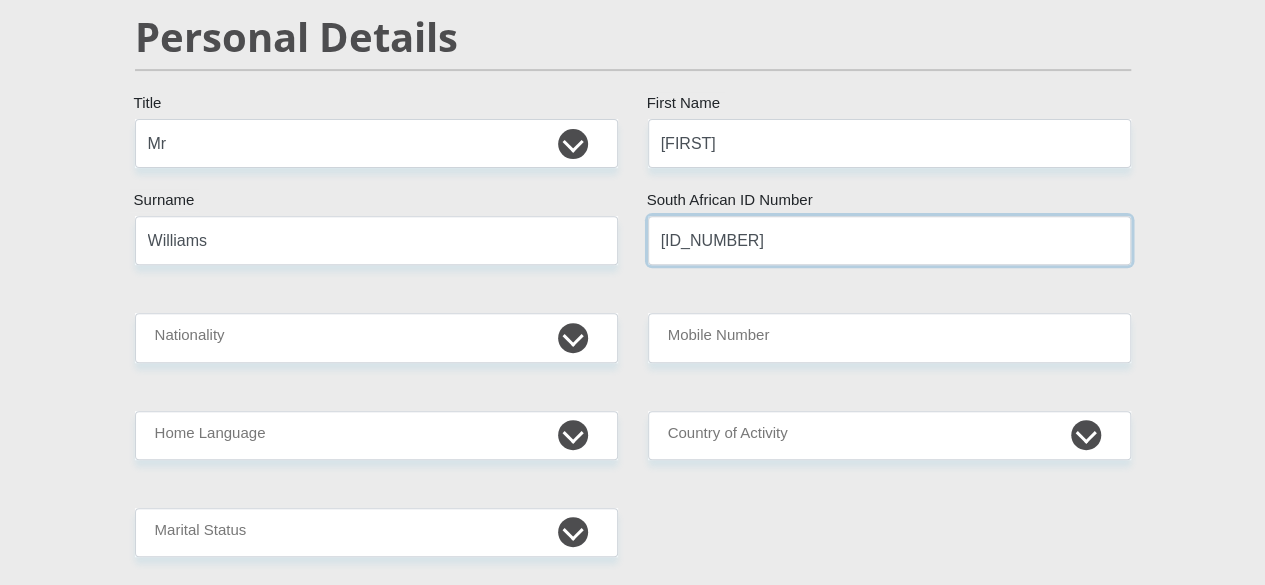 scroll, scrollTop: 287, scrollLeft: 0, axis: vertical 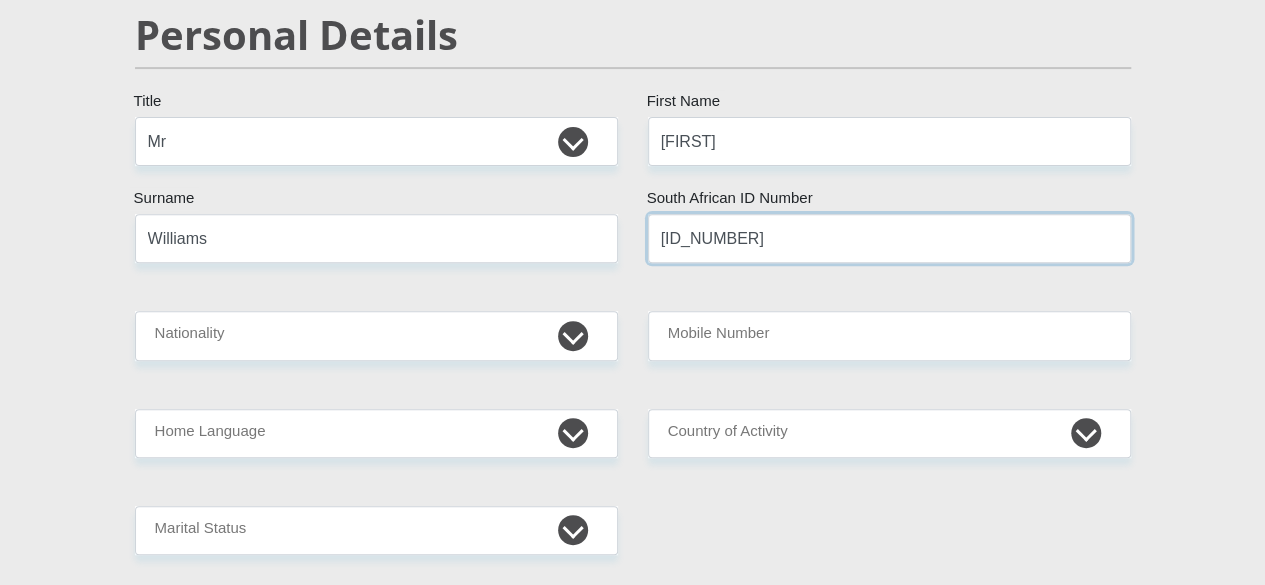 type on "[ID_NUMBER]" 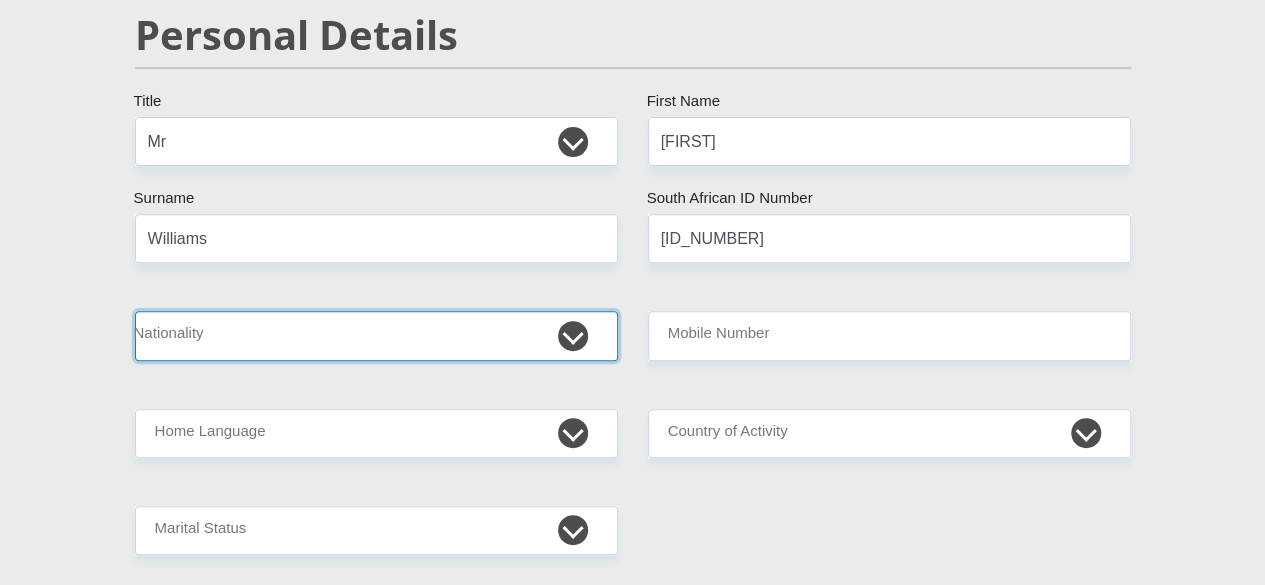 click on "South Africa
Afghanistan
Aland Islands
Albania
Algeria
America Samoa
American Virgin Islands
Andorra
Angola
Anguilla
Antarctica
Antigua and Barbuda
Argentina
Armenia
Aruba
Ascension Island
Australia
Austria
Azerbaijan
Bahamas
Bahrain
Bangladesh
Barbados
Chad" at bounding box center (376, 335) 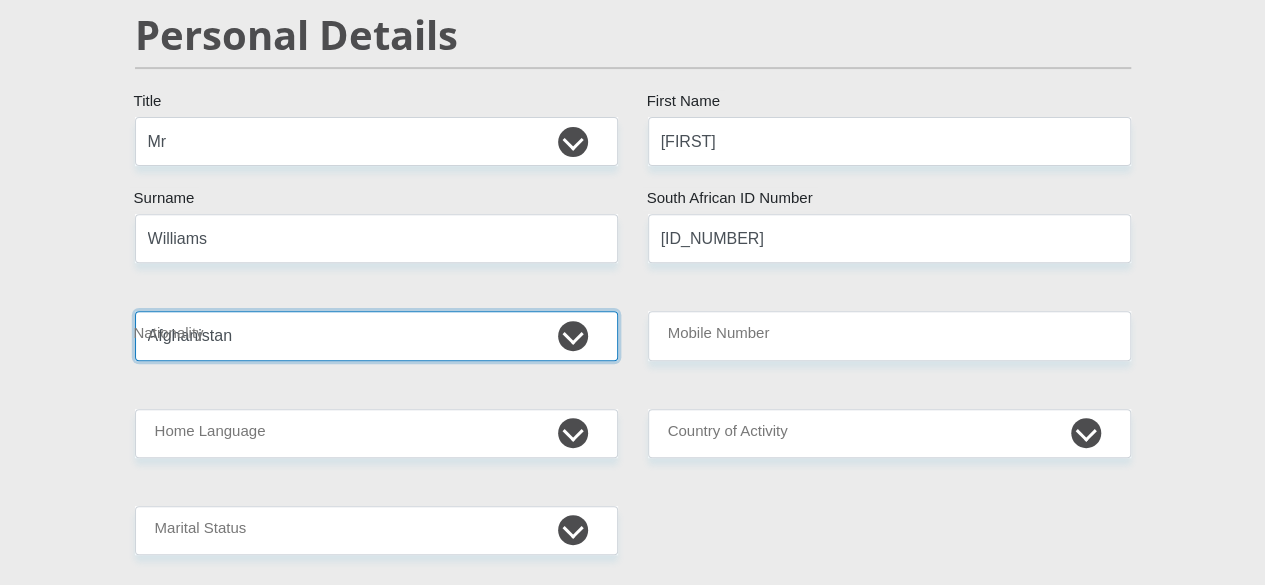 click on "South Africa
Afghanistan
Aland Islands
Albania
Algeria
America Samoa
American Virgin Islands
Andorra
Angola
Anguilla
Antarctica
Antigua and Barbuda
Argentina
Armenia
Aruba
Ascension Island
Australia
Austria
Azerbaijan
Bahamas
Bahrain
Bangladesh
Barbados
Chad" at bounding box center [376, 335] 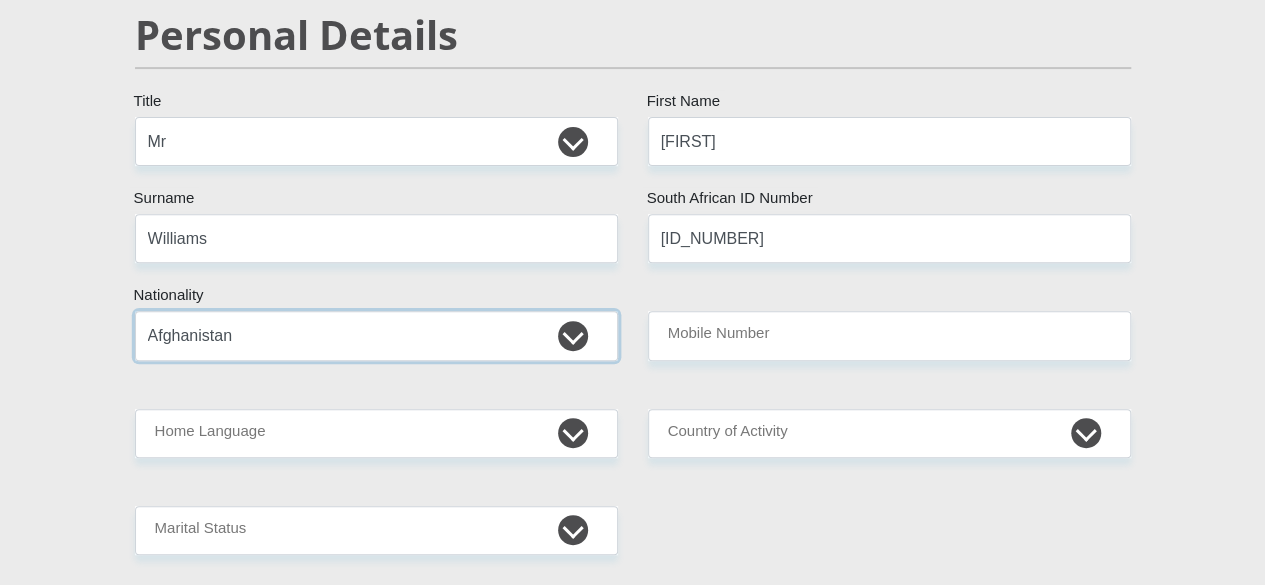 click on "South Africa
Afghanistan
Aland Islands
Albania
Algeria
America Samoa
American Virgin Islands
Andorra
Angola
Anguilla
Antarctica
Antigua and Barbuda
Argentina
Armenia
Aruba
Ascension Island
Australia
Austria
Azerbaijan
Bahamas
Bahrain
Bangladesh
Barbados
Chad" at bounding box center (376, 335) 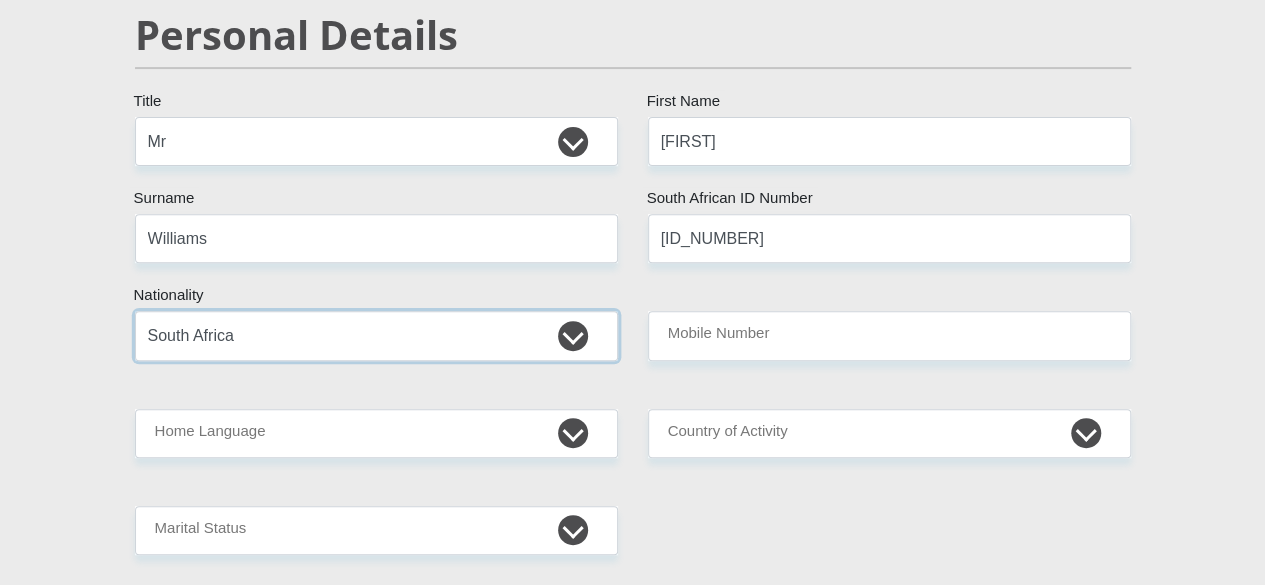 click on "South Africa
Afghanistan
Aland Islands
Albania
Algeria
America Samoa
American Virgin Islands
Andorra
Angola
Anguilla
Antarctica
Antigua and Barbuda
Argentina
Armenia
Aruba
Ascension Island
Australia
Austria
Azerbaijan
Bahamas
Bahrain
Bangladesh
Barbados
Chad" at bounding box center [376, 335] 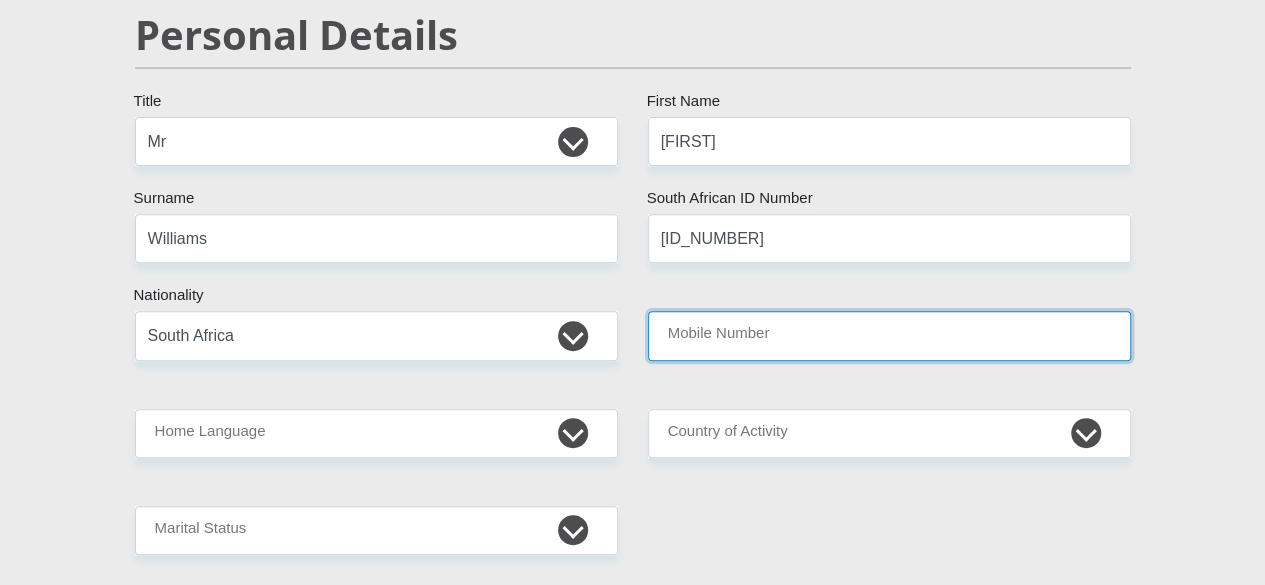 click on "Mobile Number" at bounding box center [889, 335] 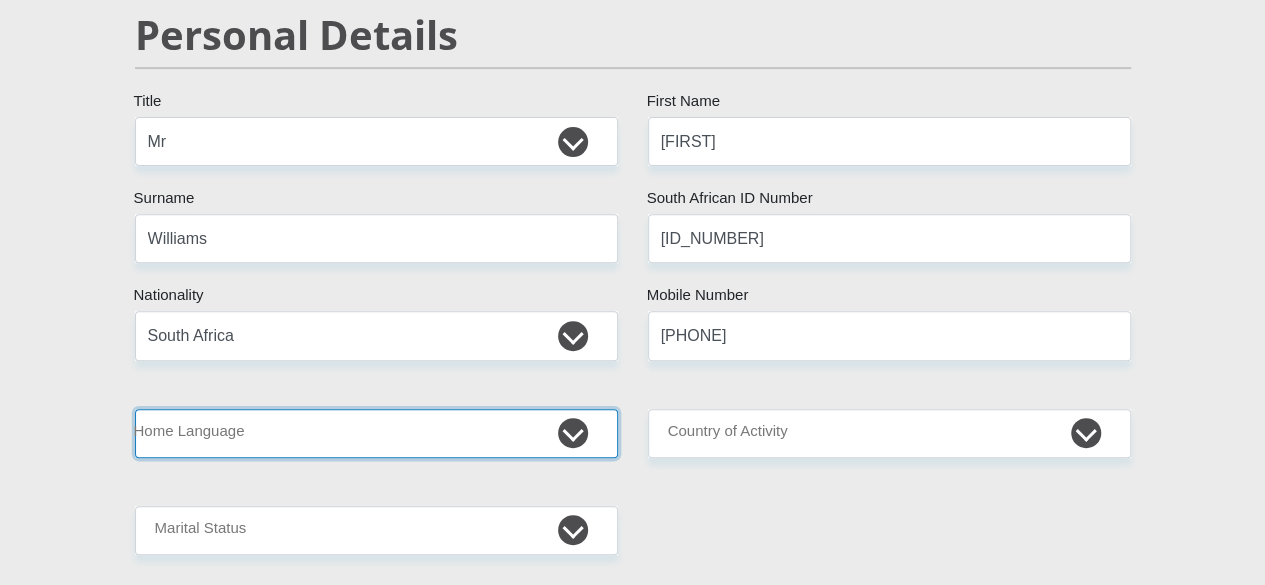 click on "Afrikaans
English
Sepedi
South Ndebele
Southern Sotho
Swati
Tsonga
Tswana
Venda
Xhosa
Zulu
Other" at bounding box center (376, 433) 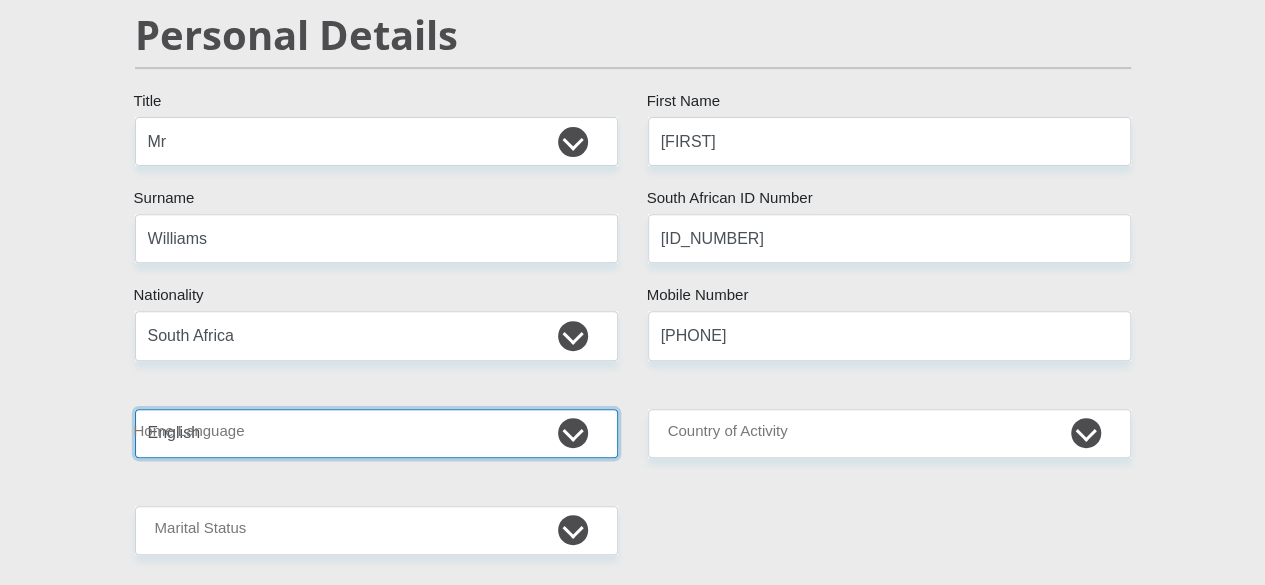 click on "Afrikaans
English
Sepedi
South Ndebele
Southern Sotho
Swati
Tsonga
Tswana
Venda
Xhosa
Zulu
Other" at bounding box center (376, 433) 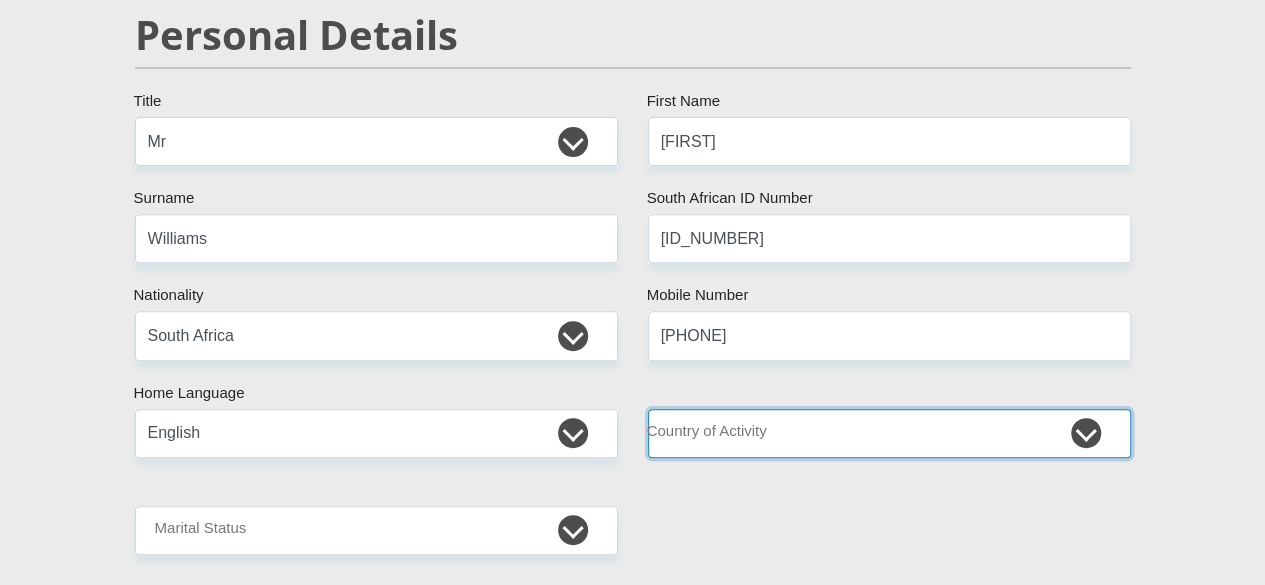 click on "South Africa
Afghanistan
Aland Islands
Albania
Algeria
America Samoa
American Virgin Islands
Andorra
Angola
Anguilla
Antarctica
Antigua and Barbuda
Argentina
Armenia
Aruba
Ascension Island
Australia
Austria
Azerbaijan
Chad" at bounding box center [889, 433] 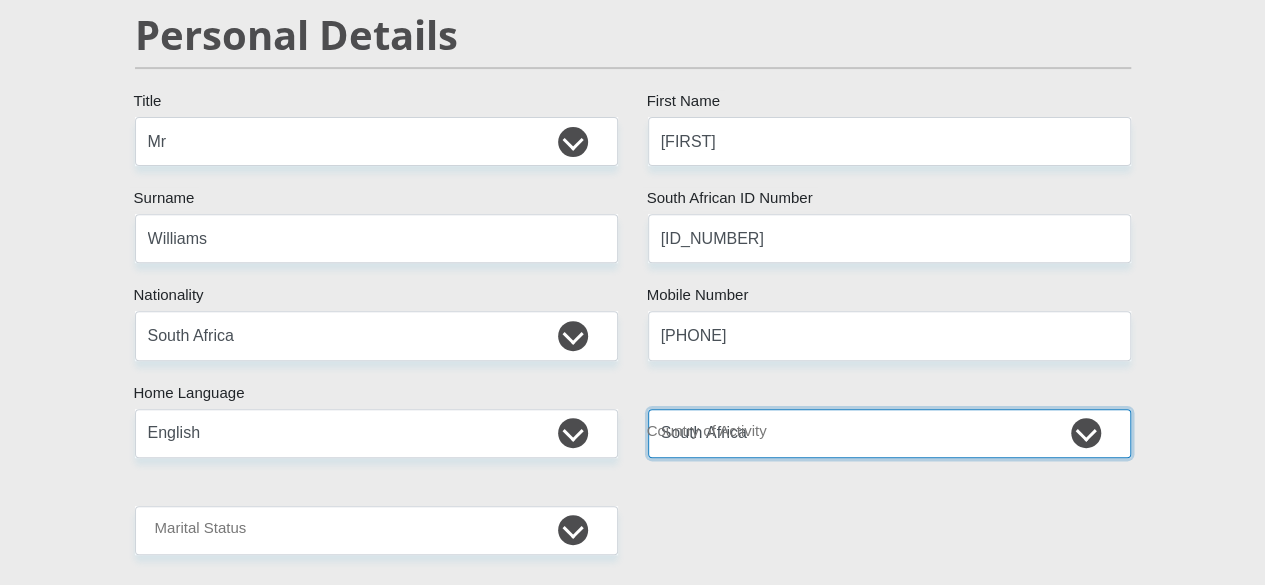 click on "South Africa
Afghanistan
Aland Islands
Albania
Algeria
America Samoa
American Virgin Islands
Andorra
Angola
Anguilla
Antarctica
Antigua and Barbuda
Argentina
Armenia
Aruba
Ascension Island
Australia
Austria
Azerbaijan
Chad" at bounding box center (889, 433) 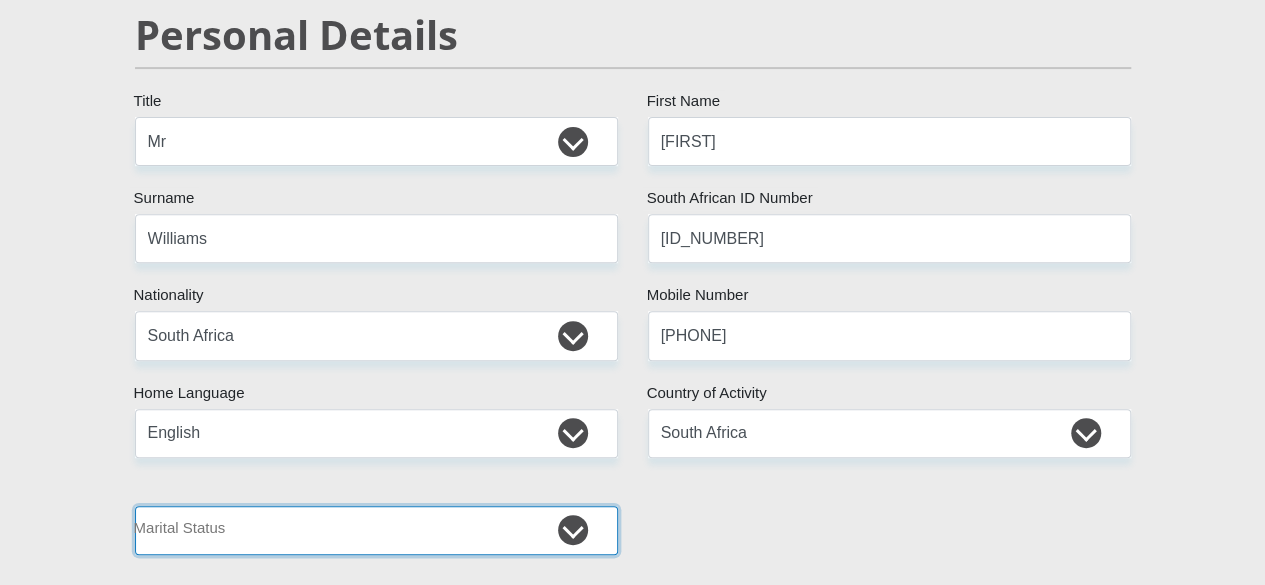 click on "Married ANC
Single
Divorced
Widowed
Married COP or Customary Law" at bounding box center (376, 530) 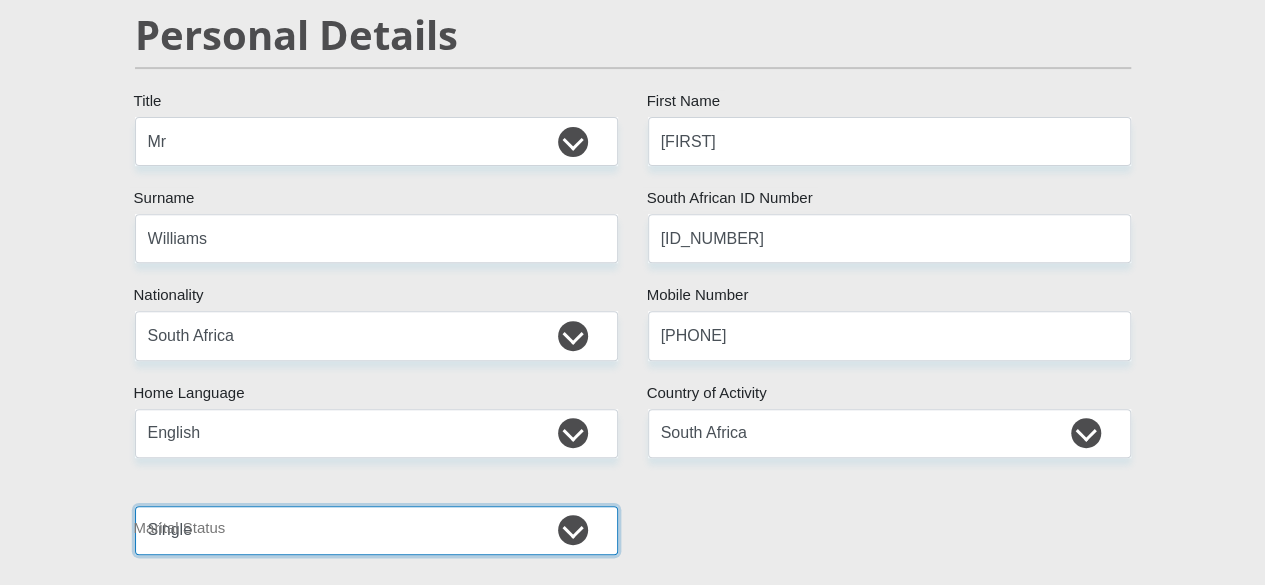 click on "Married ANC
Single
Divorced
Widowed
Married COP or Customary Law" at bounding box center (376, 530) 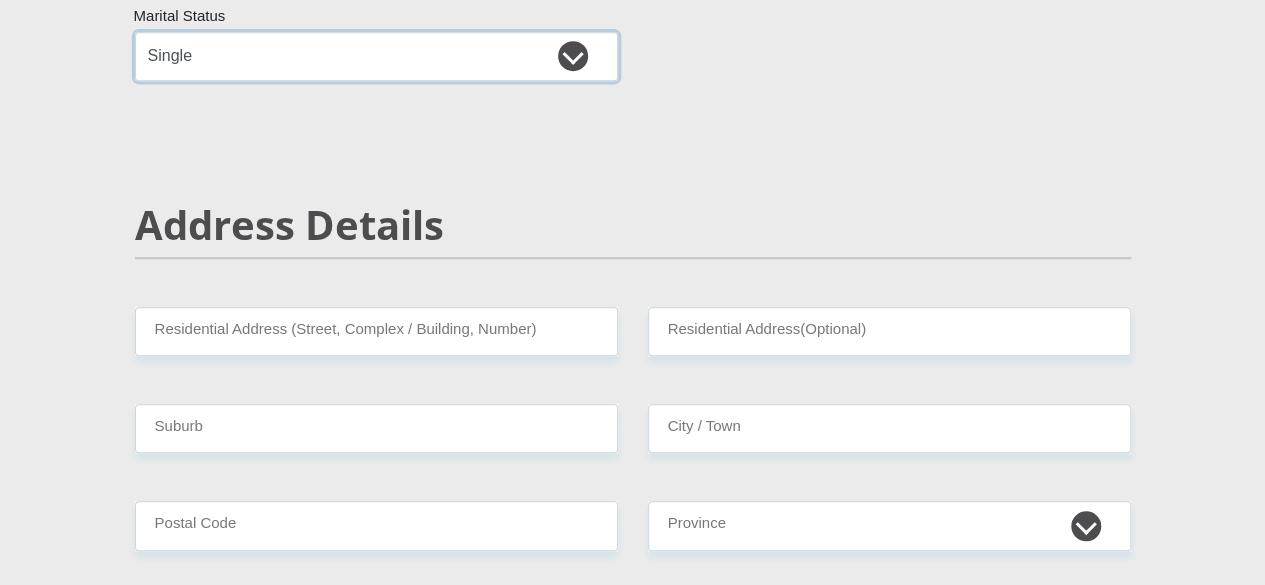 scroll, scrollTop: 774, scrollLeft: 0, axis: vertical 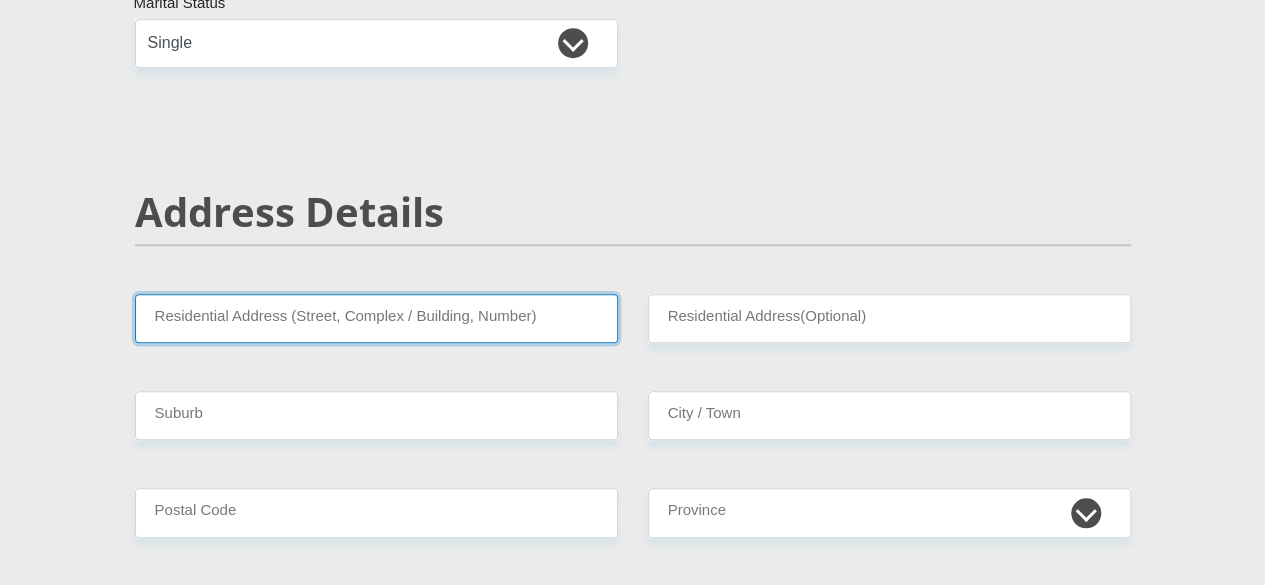 click on "Residential Address (Street, Complex / Building, Number)" at bounding box center (376, 318) 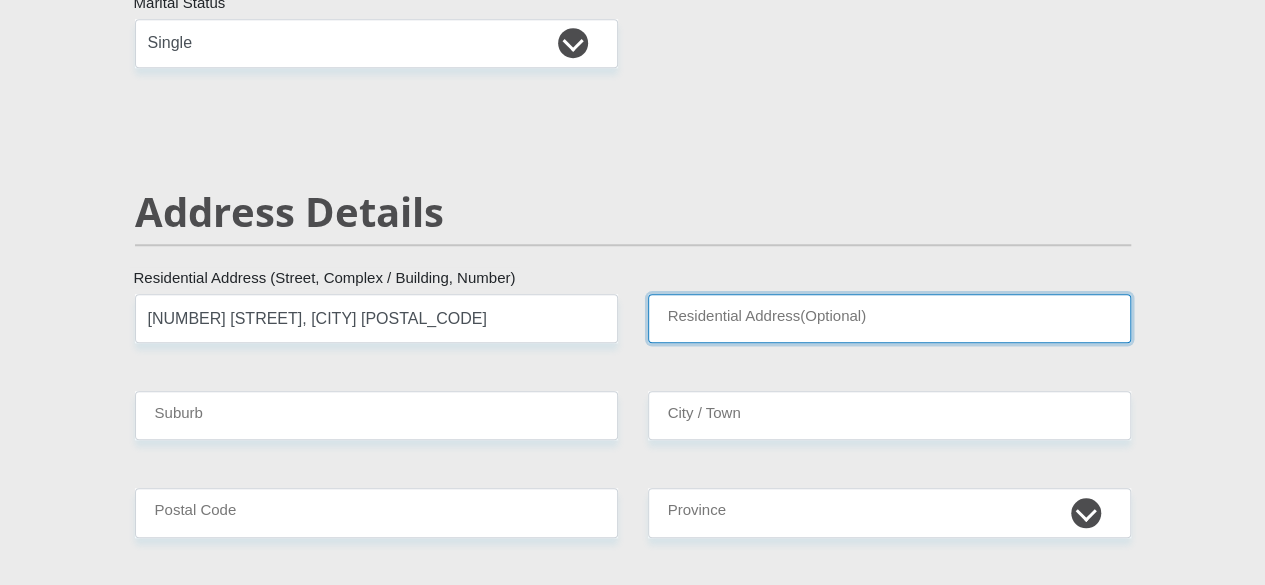 type on "[NUMBER] [STREET], [CITY] [POSTAL_CODE]" 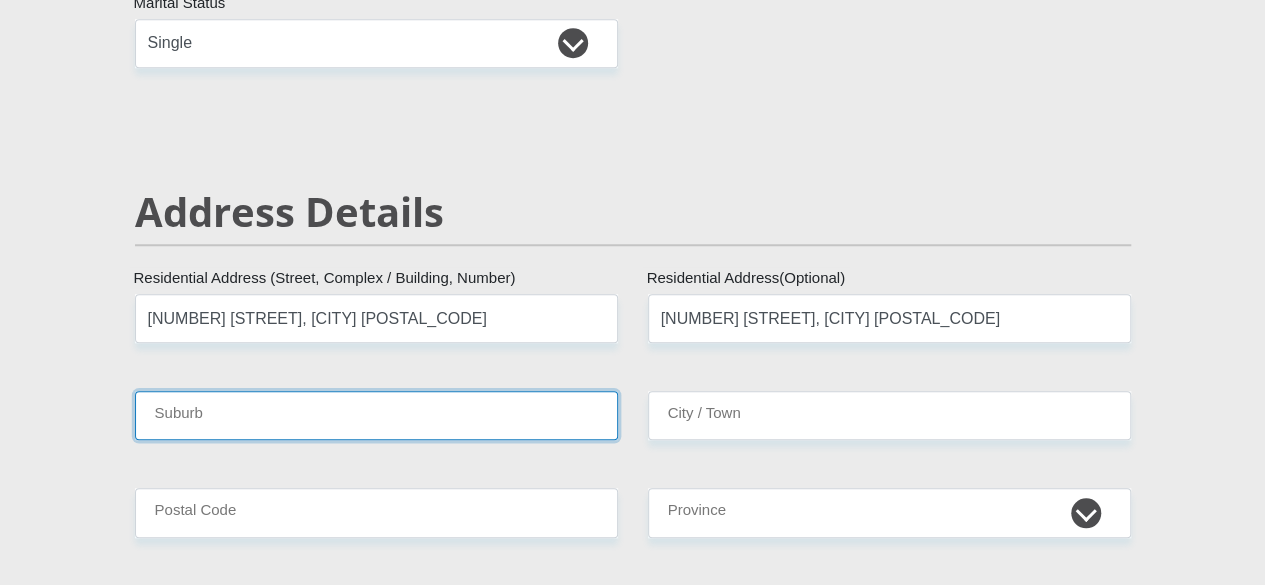 type on "[CITY]" 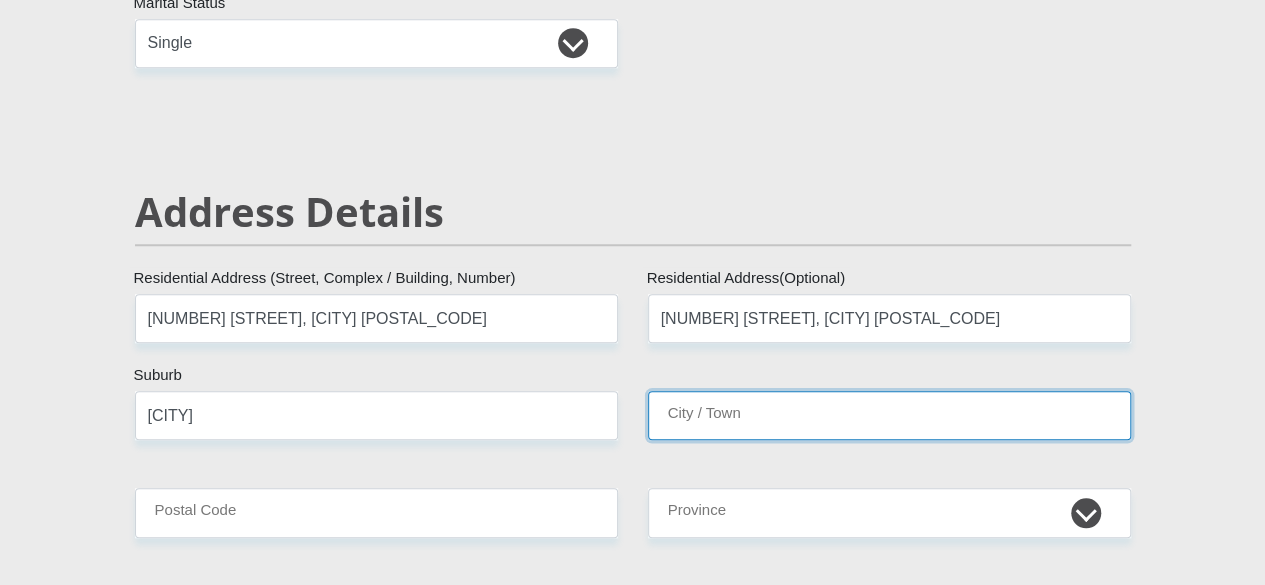 type on "[CITY]" 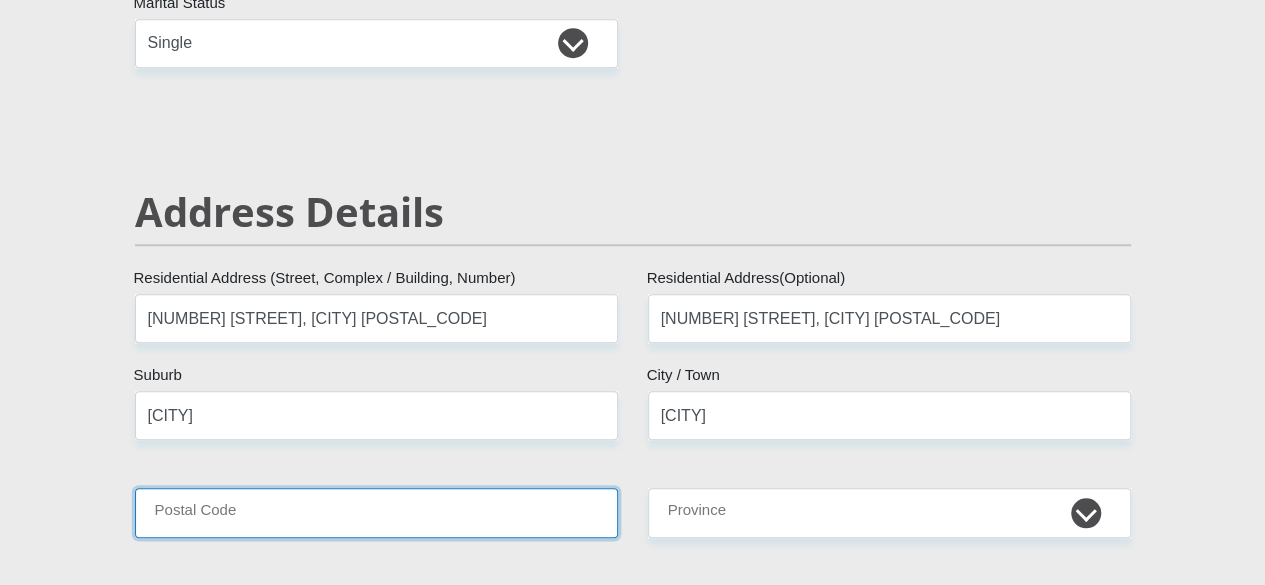 type on "[POSTAL_CODE]" 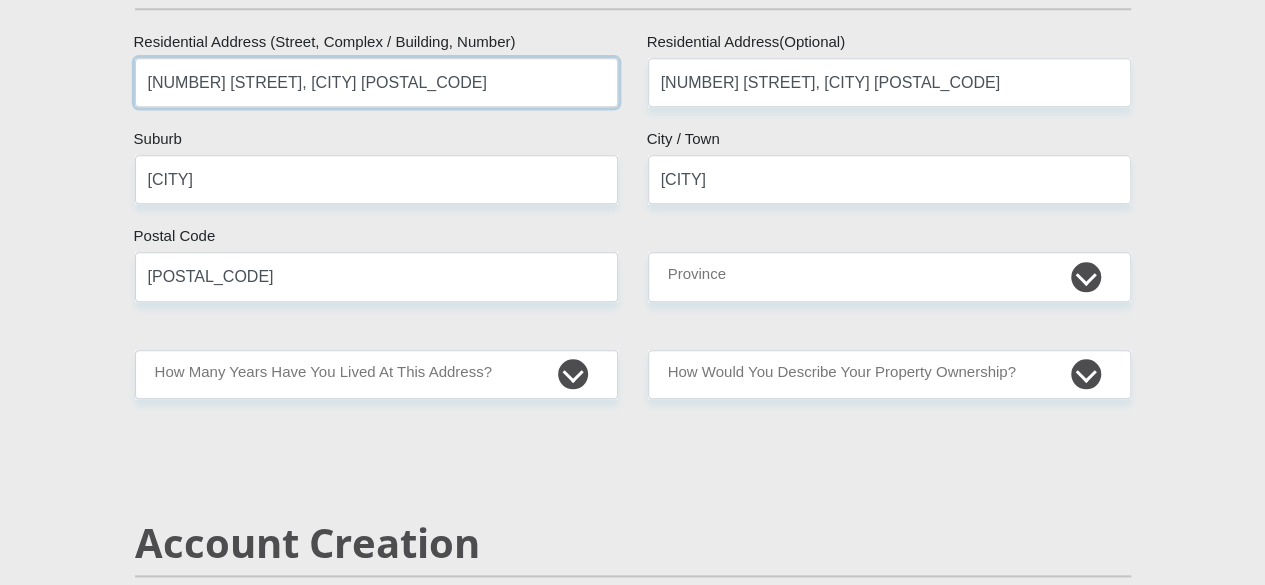 scroll, scrollTop: 1014, scrollLeft: 0, axis: vertical 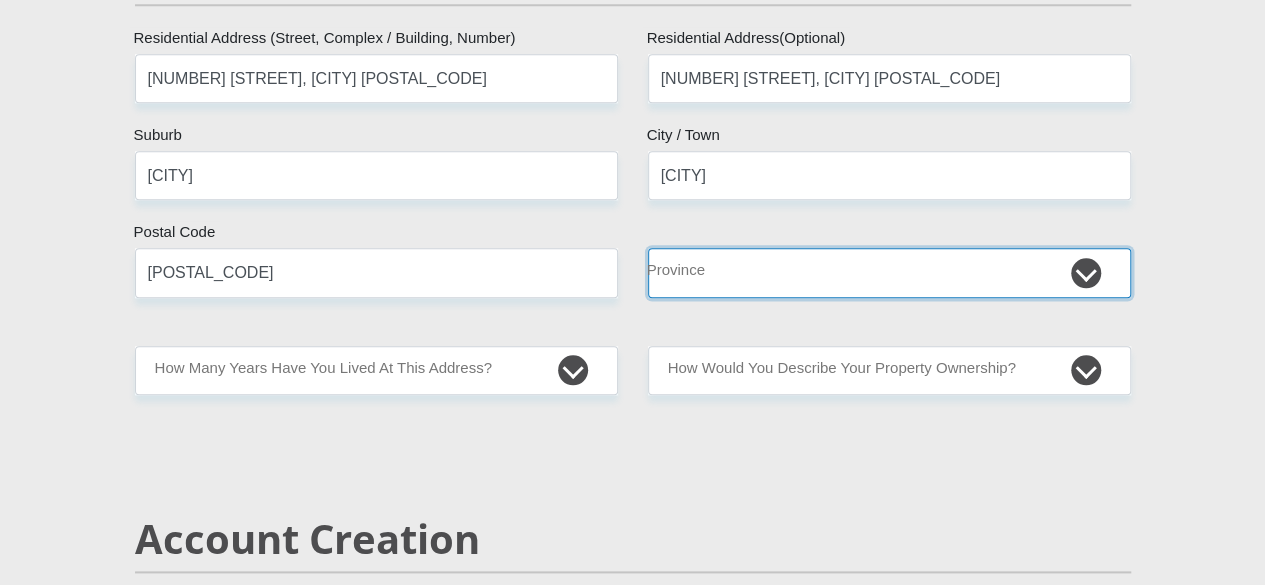 drag, startPoint x: 888, startPoint y: 202, endPoint x: 883, endPoint y: 219, distance: 17.720045 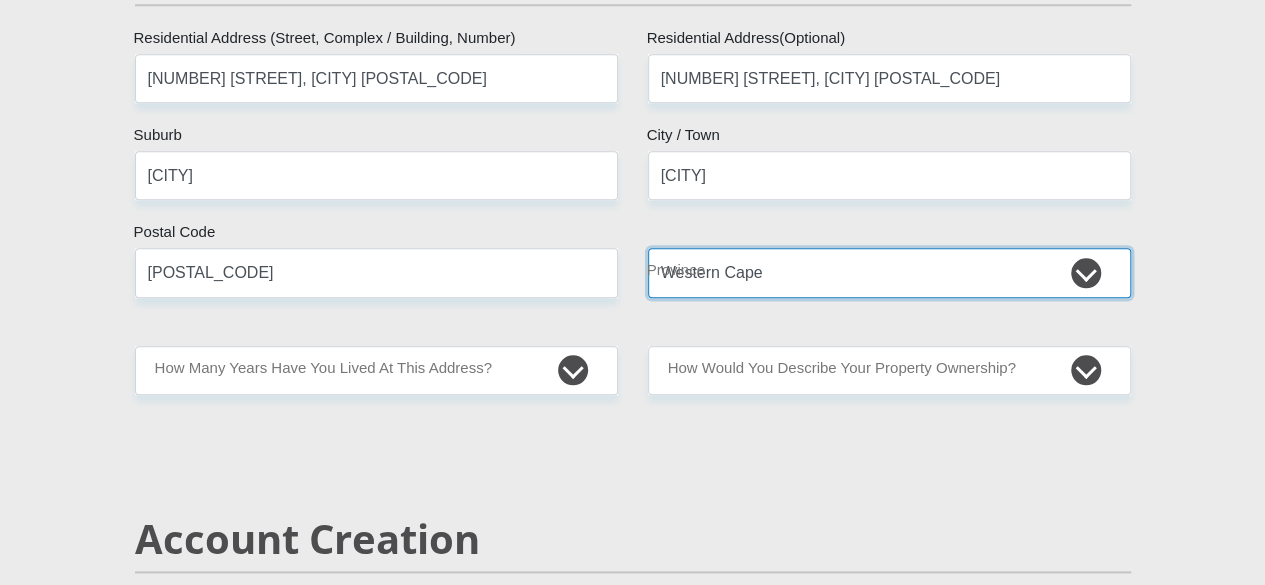click on "Eastern Cape
Free State
Gauteng
KwaZulu-Natal
Limpopo
Mpumalanga
Northern Cape
North West
Western Cape" at bounding box center [889, 272] 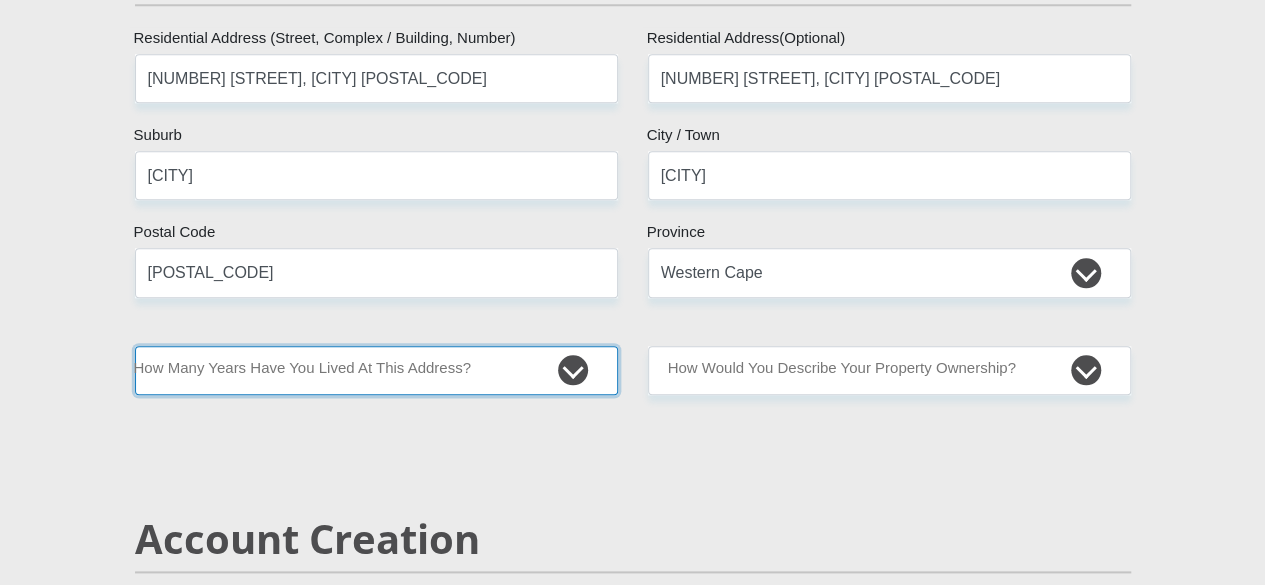 click on "less than 1 year
1-3 years
3-5 years
5+ years" at bounding box center (376, 370) 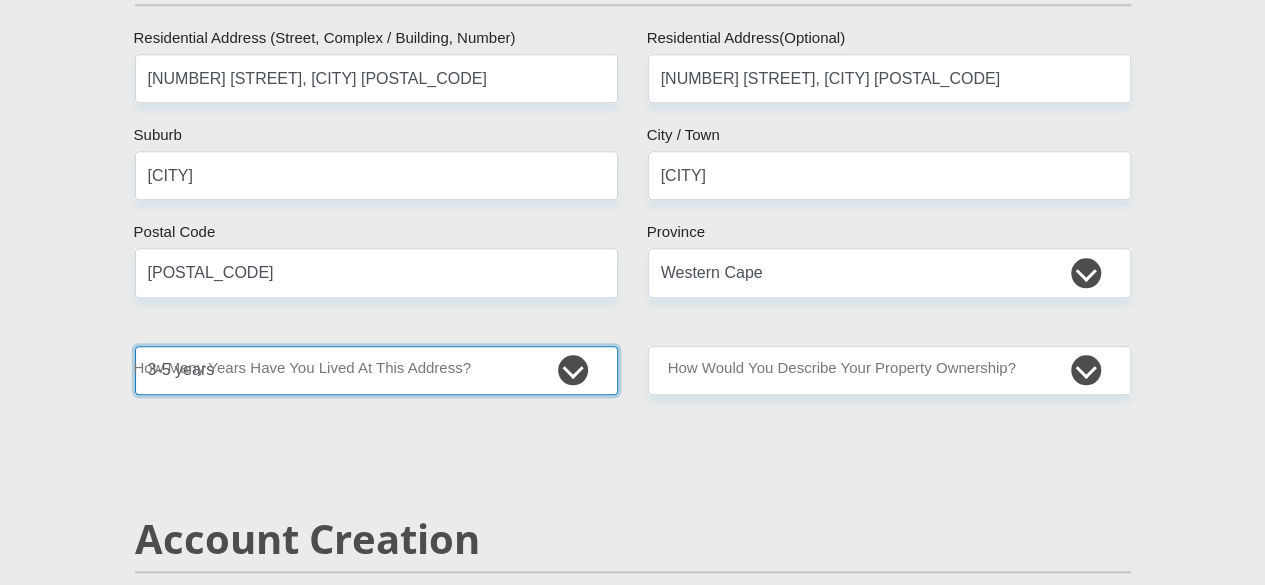 click on "less than 1 year
1-3 years
3-5 years
5+ years" at bounding box center [376, 370] 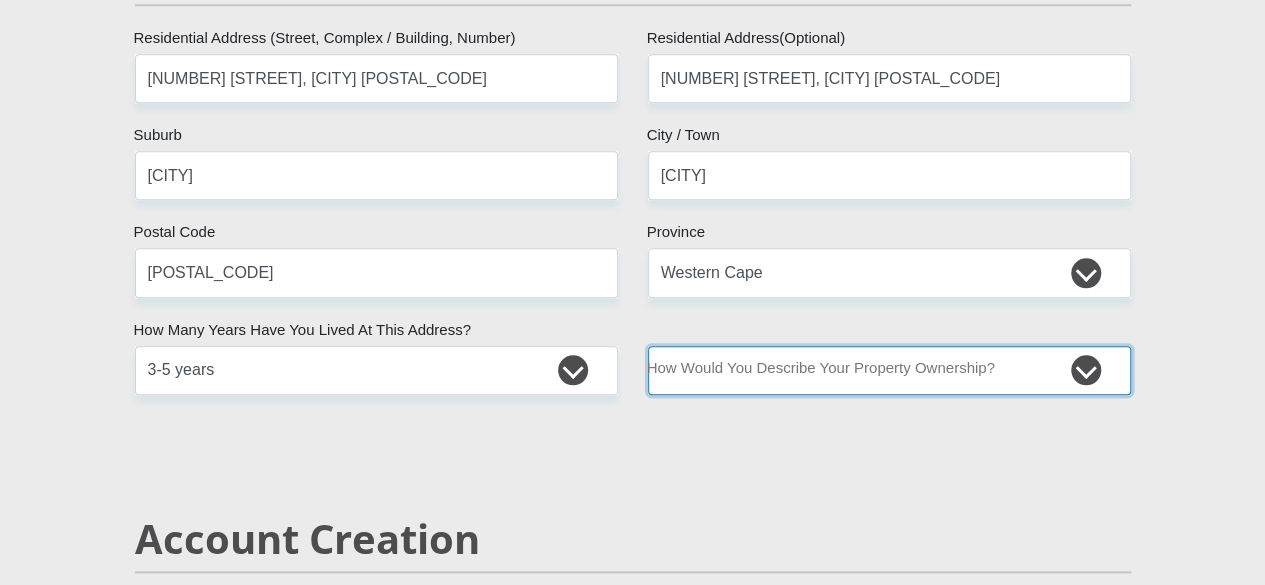click on "Owned
Rented
Family Owned
Company Dwelling" at bounding box center [889, 370] 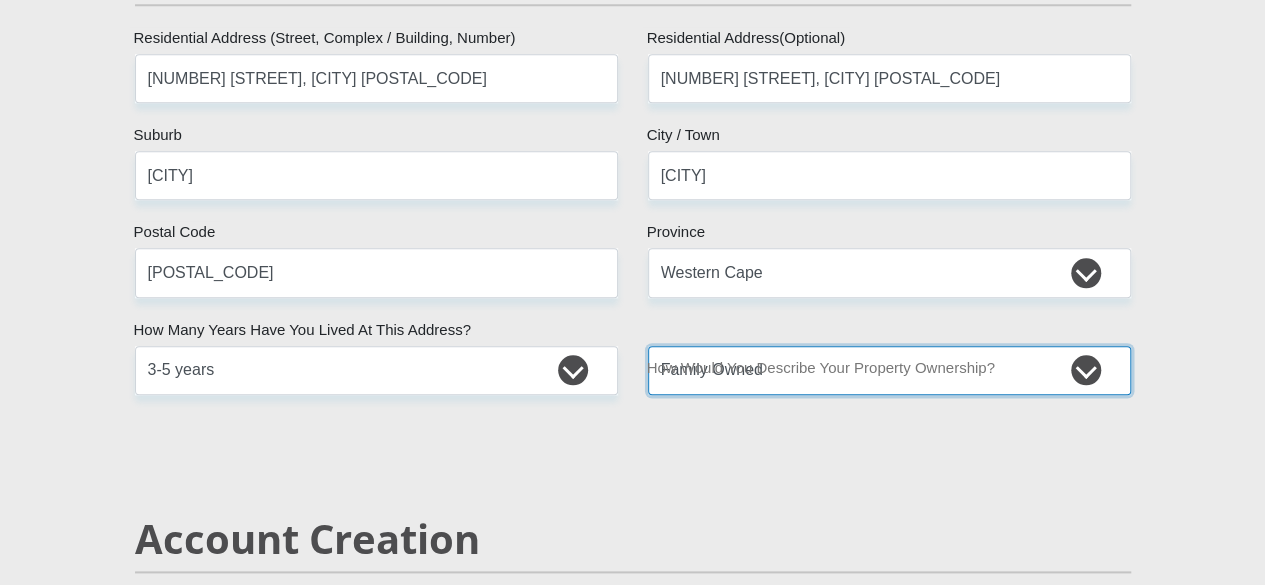 click on "Owned
Rented
Family Owned
Company Dwelling" at bounding box center [889, 370] 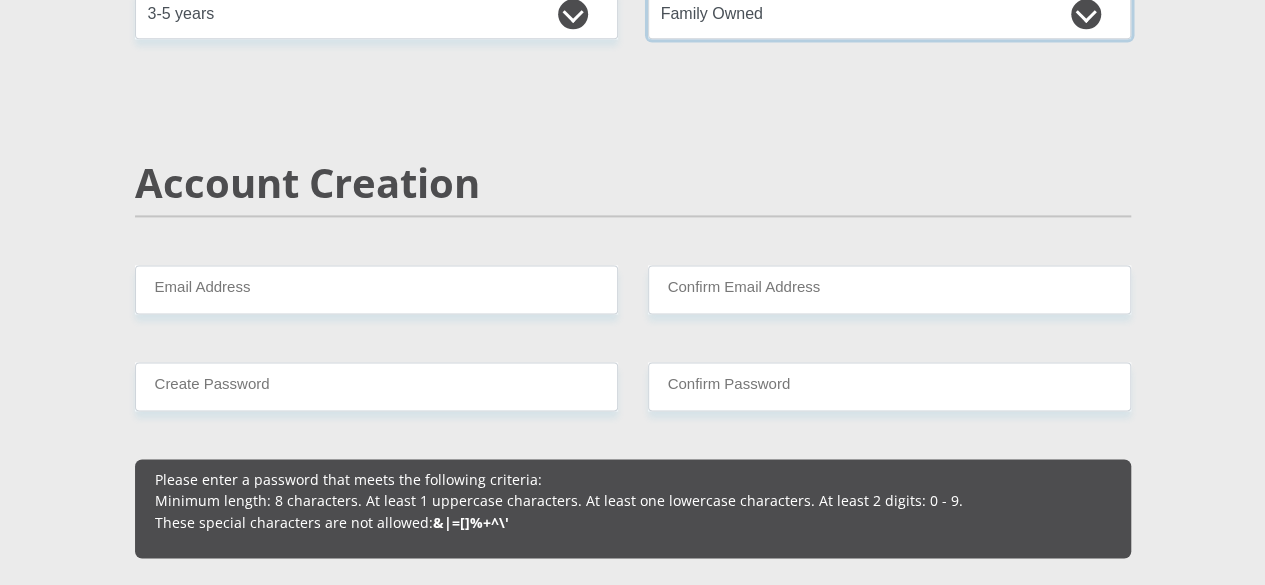 scroll, scrollTop: 1379, scrollLeft: 0, axis: vertical 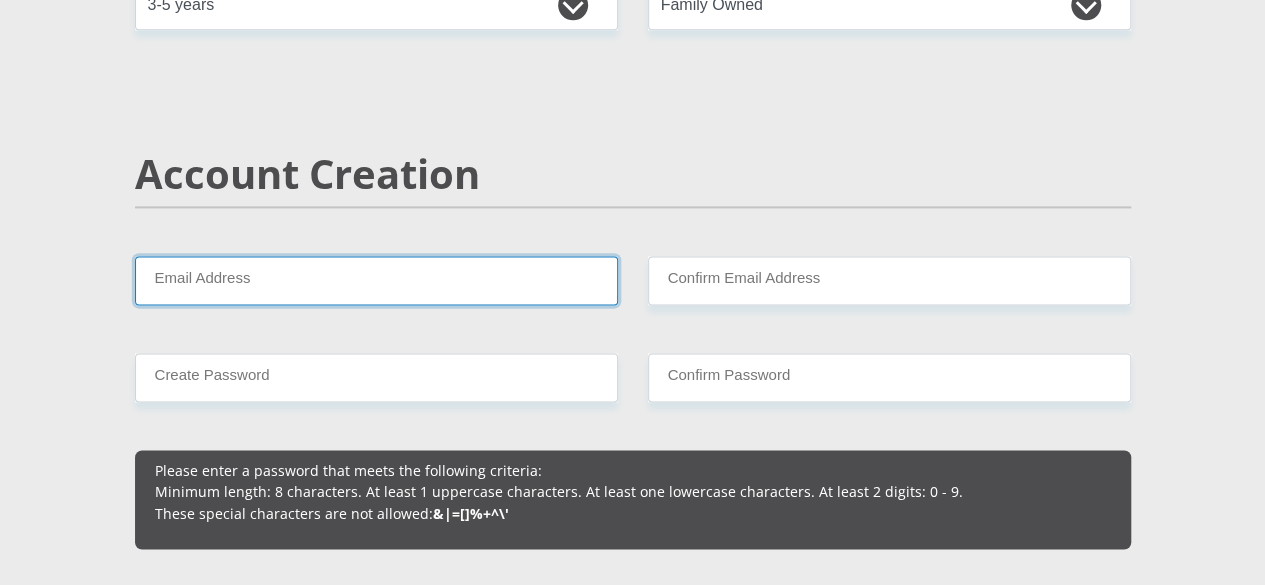 click on "Email Address" at bounding box center (376, 280) 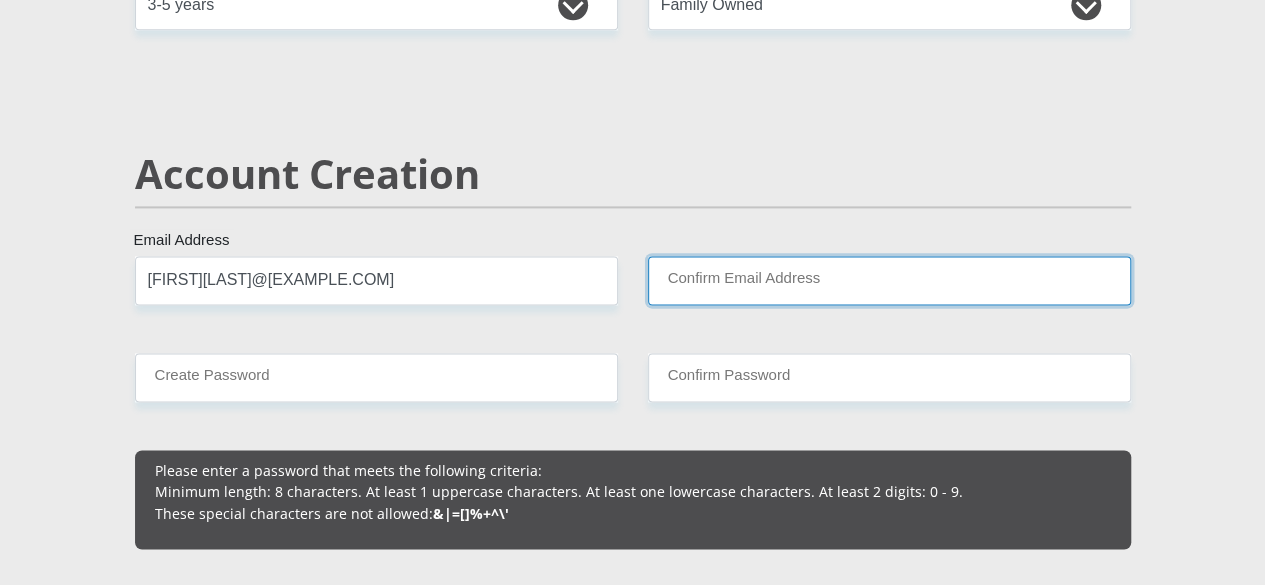 type on "[FIRST][LAST]@[EXAMPLE.COM]" 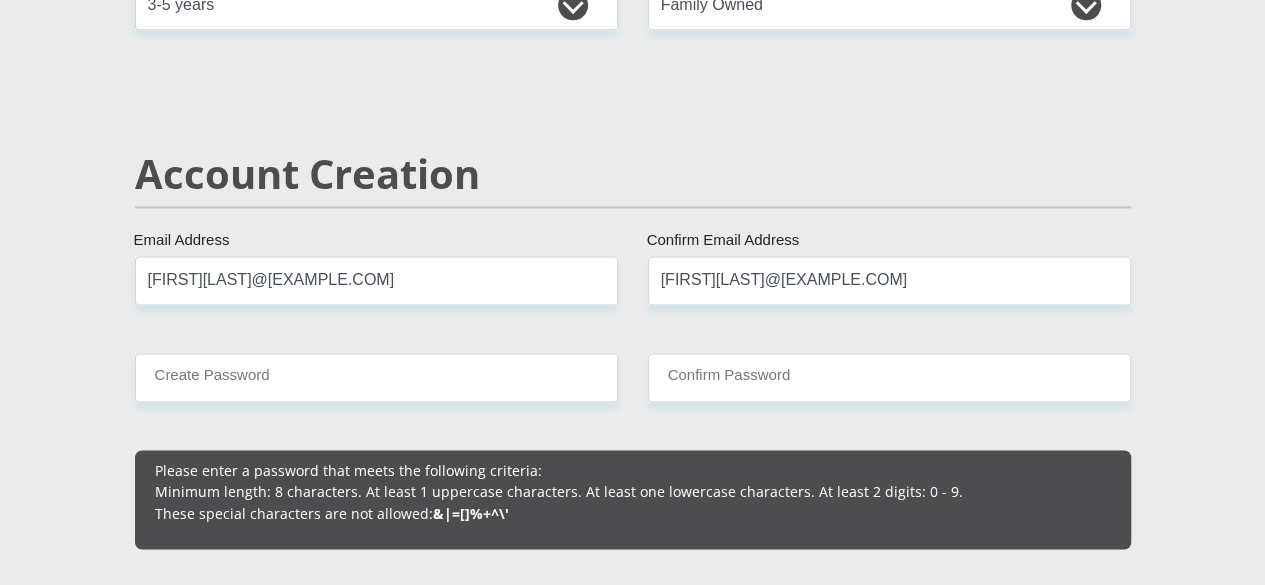 type 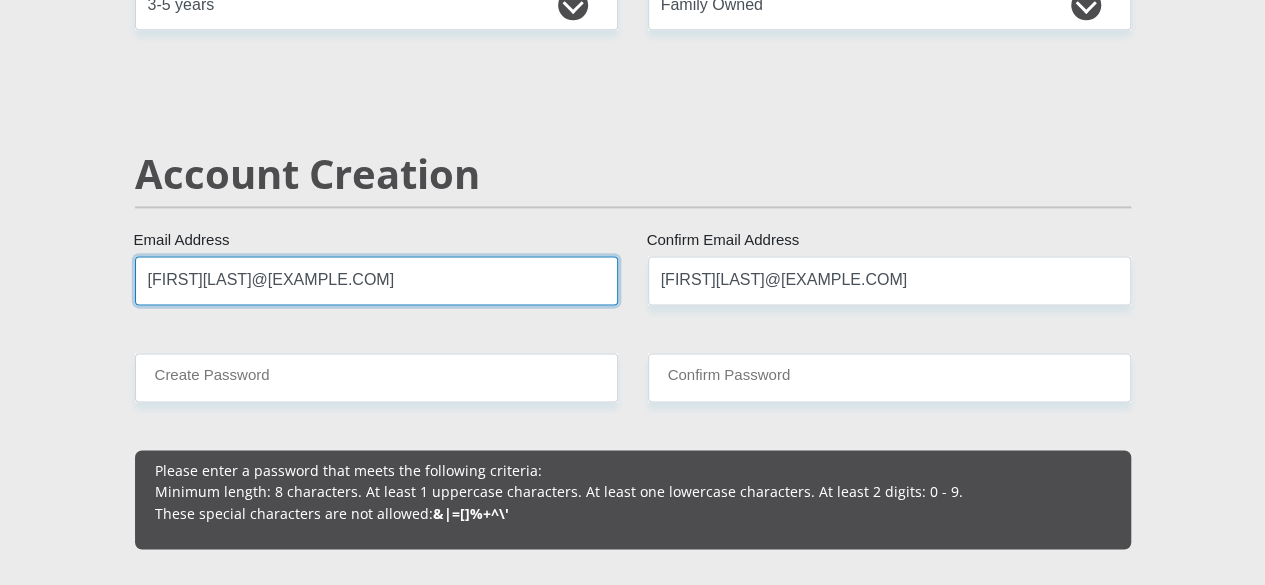 type 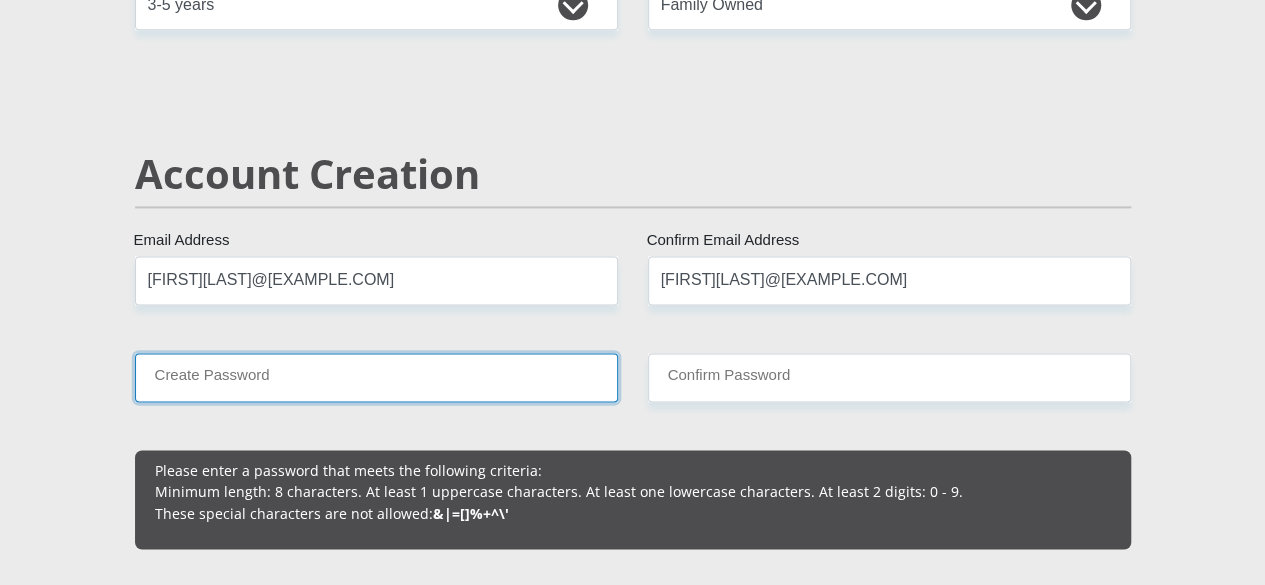click on "Create Password" at bounding box center (376, 377) 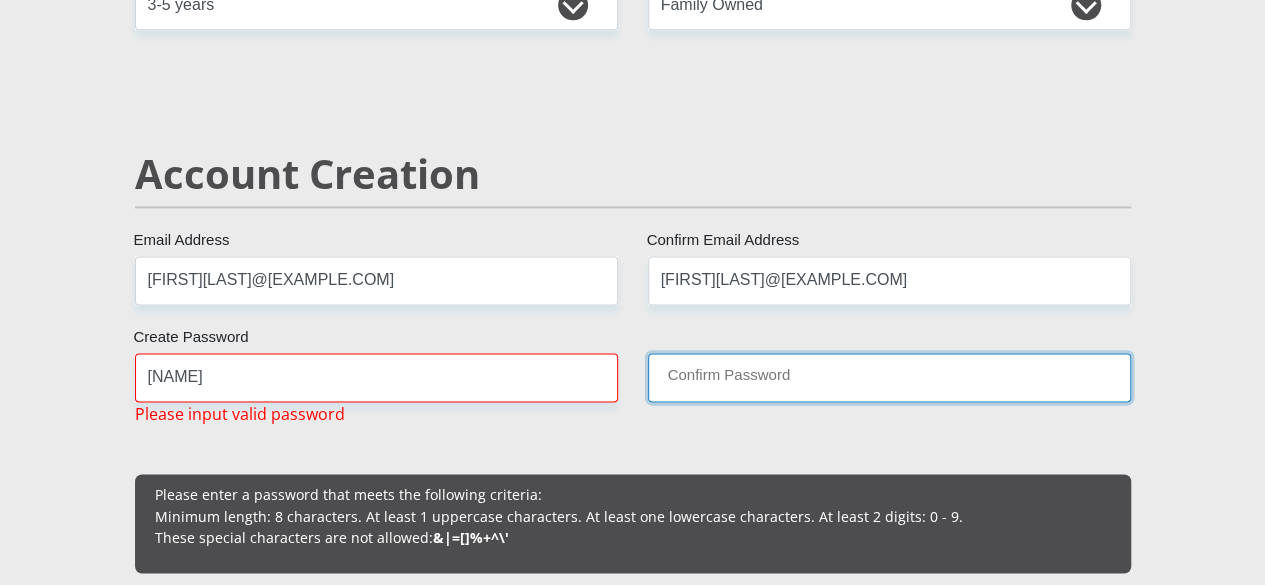 click on "Confirm Password" at bounding box center (889, 377) 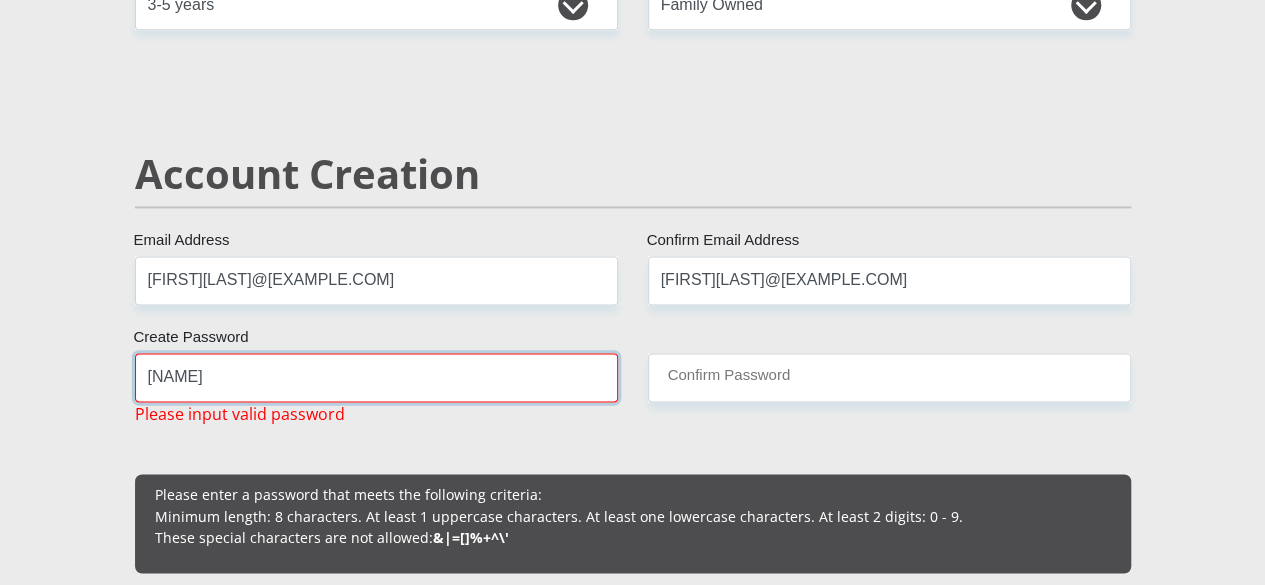 click on "[NAME]" at bounding box center [376, 377] 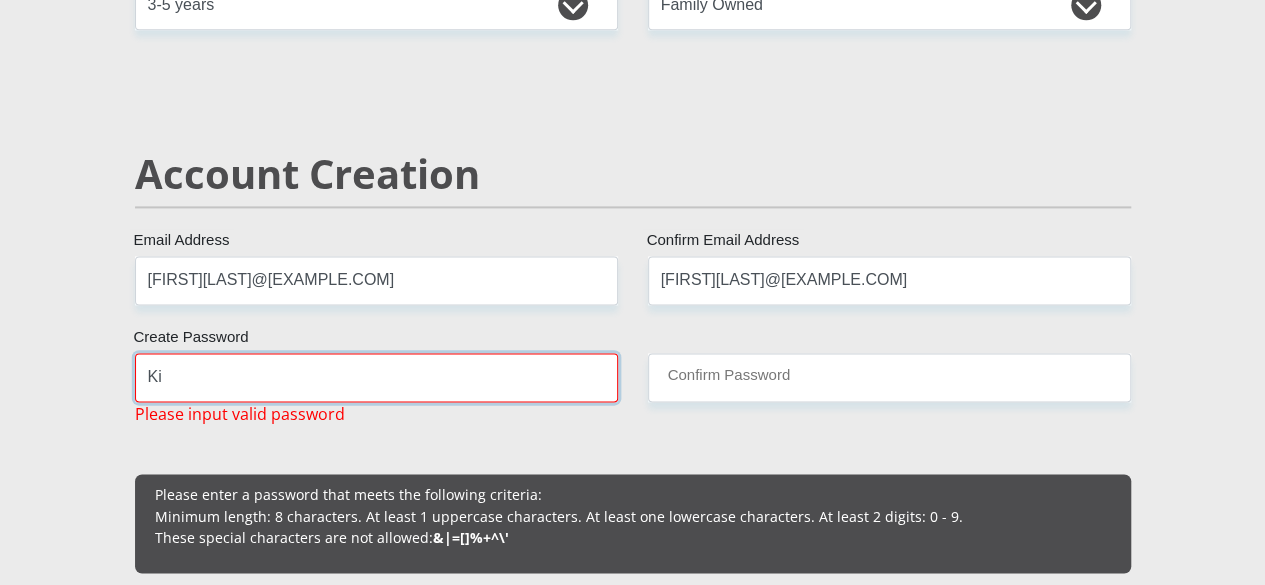 type on "K" 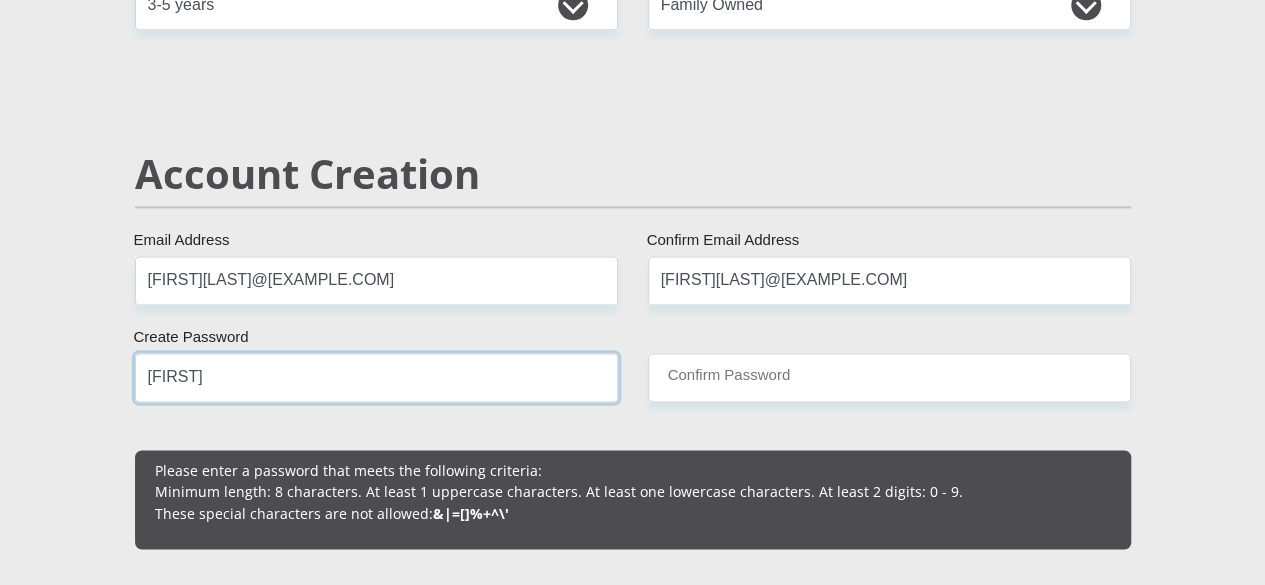 type on "[FIRST]" 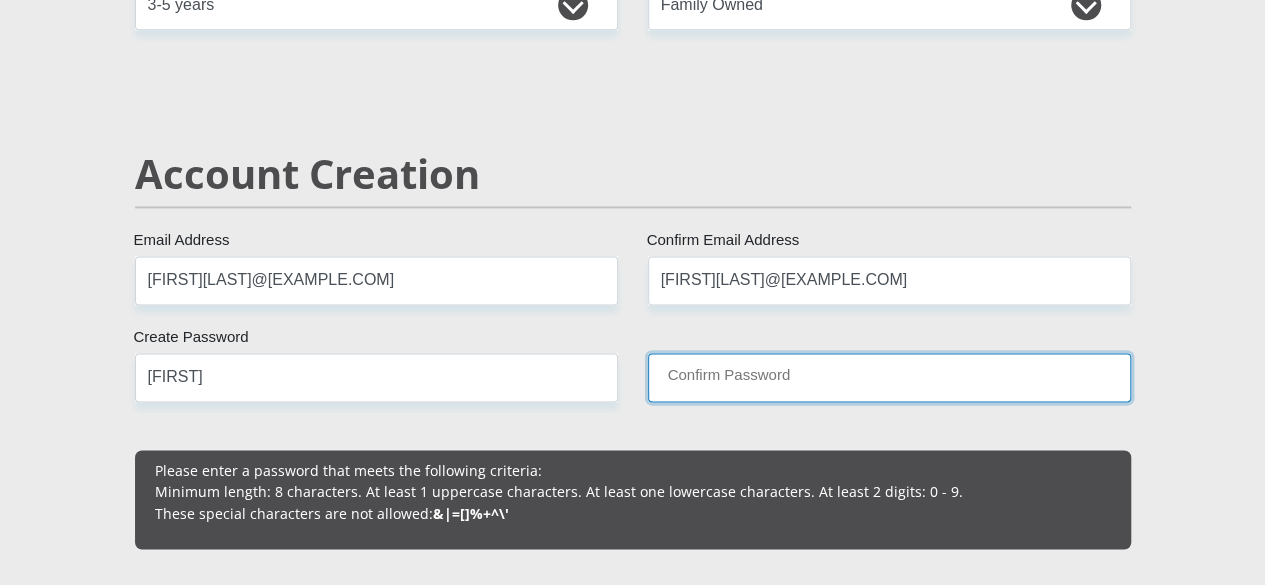 click on "Confirm Password" at bounding box center (889, 377) 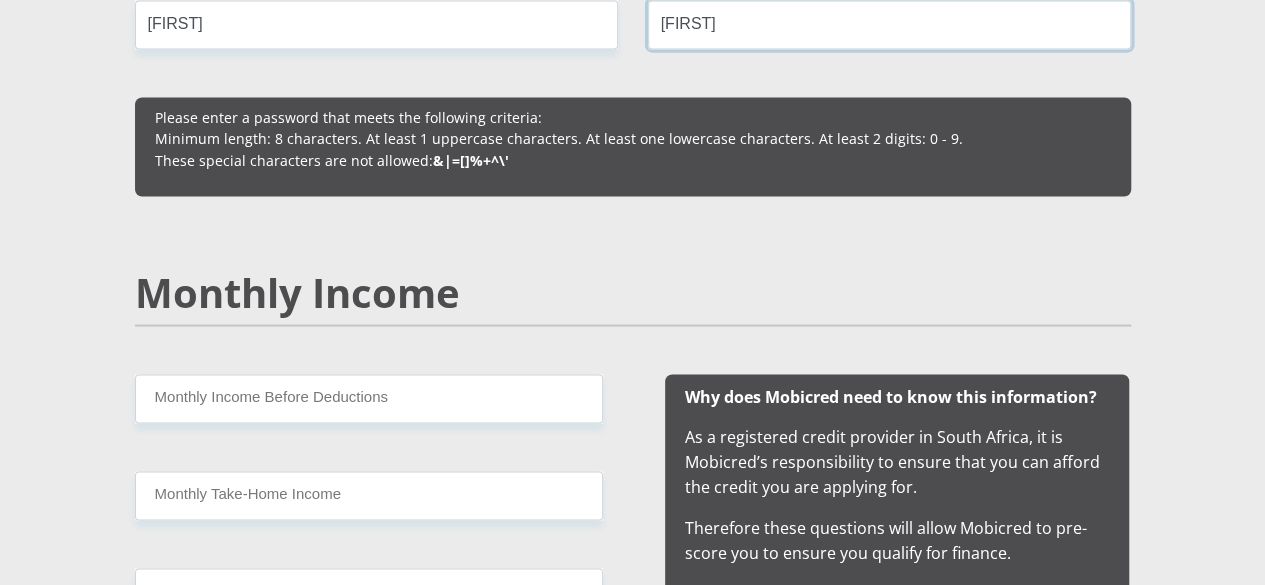 scroll, scrollTop: 1733, scrollLeft: 0, axis: vertical 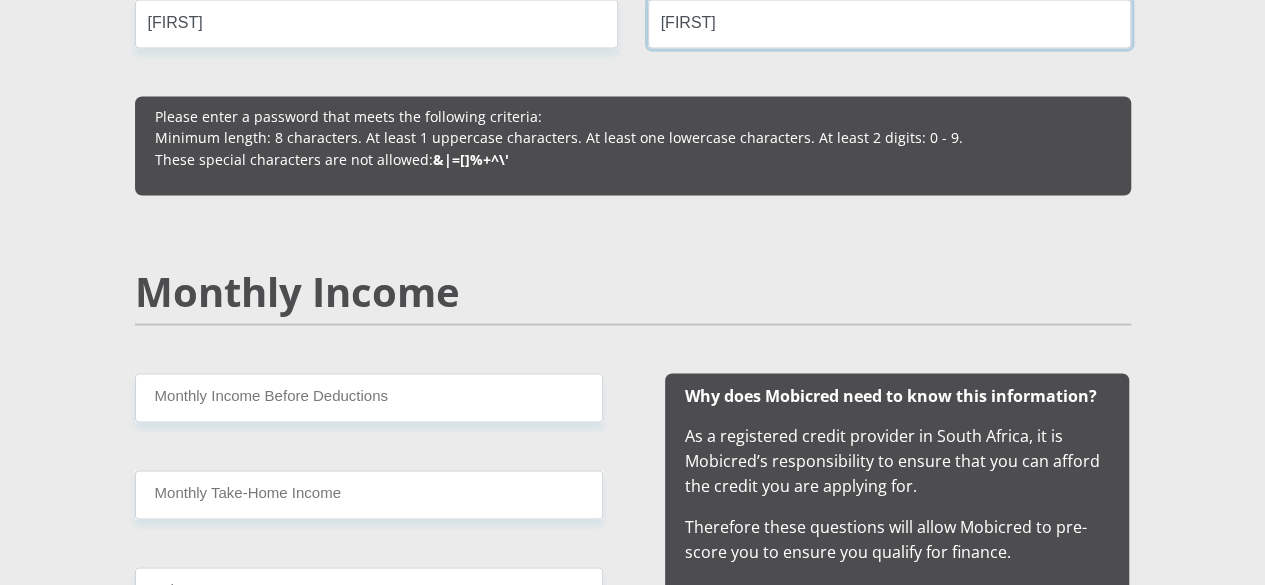type on "[FIRST]" 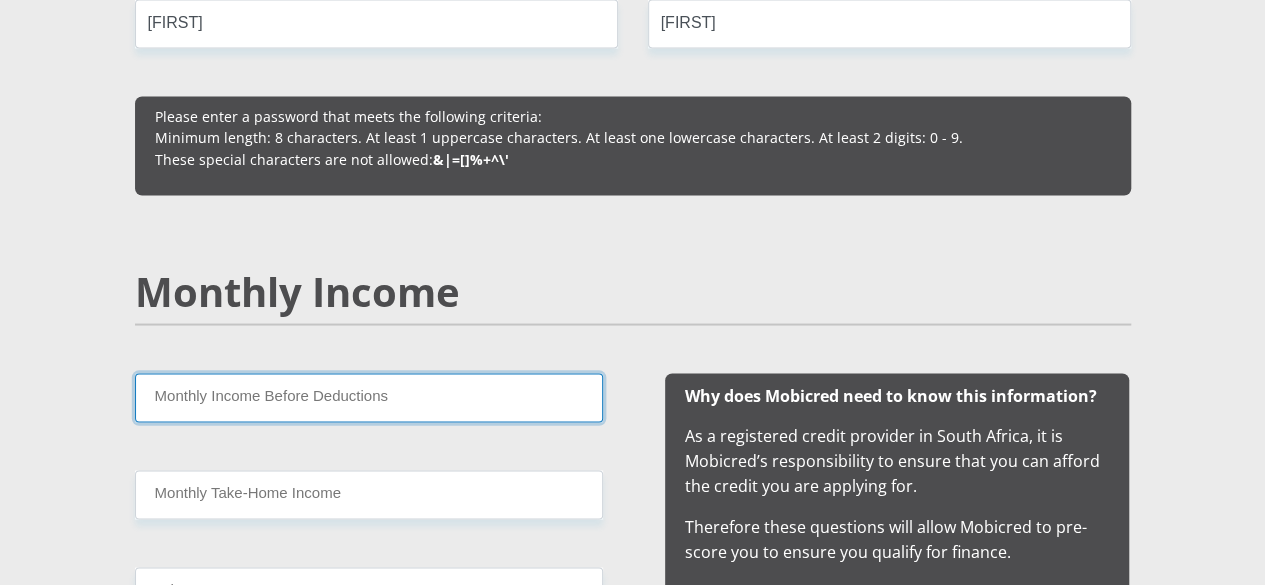 click on "Monthly Income Before Deductions" at bounding box center [369, 397] 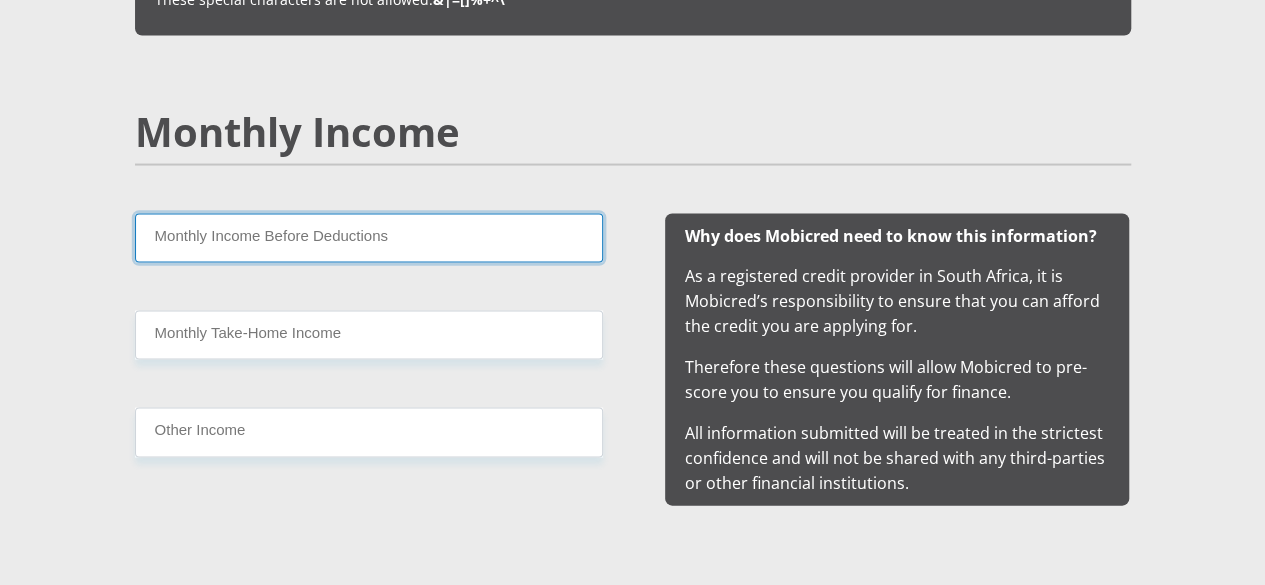 scroll, scrollTop: 1894, scrollLeft: 0, axis: vertical 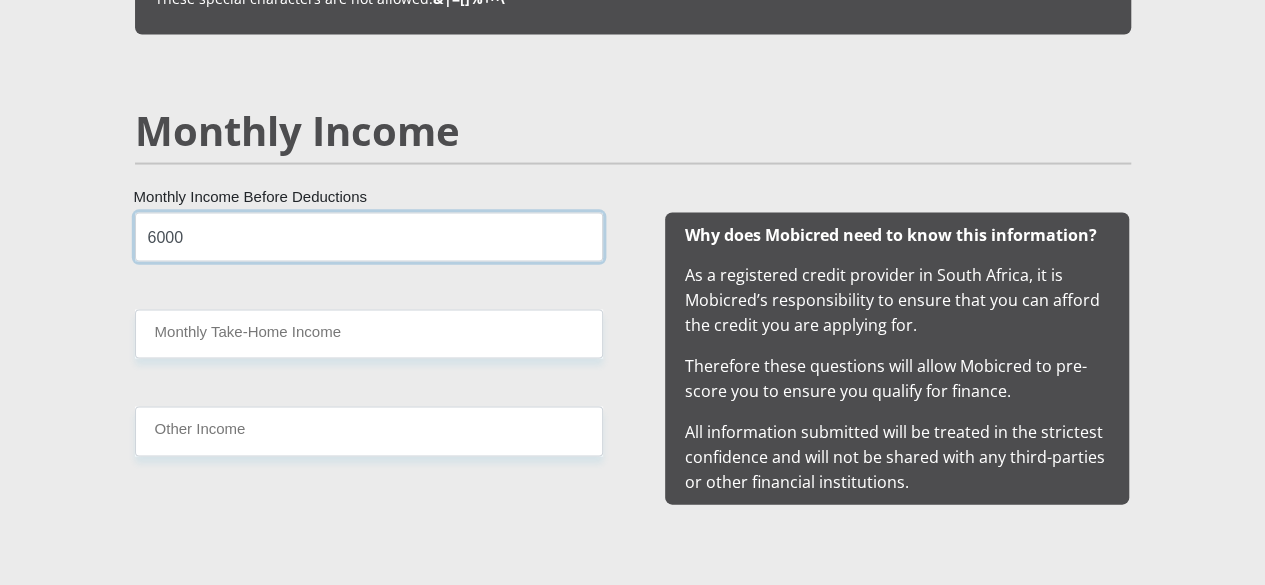 type on "6000" 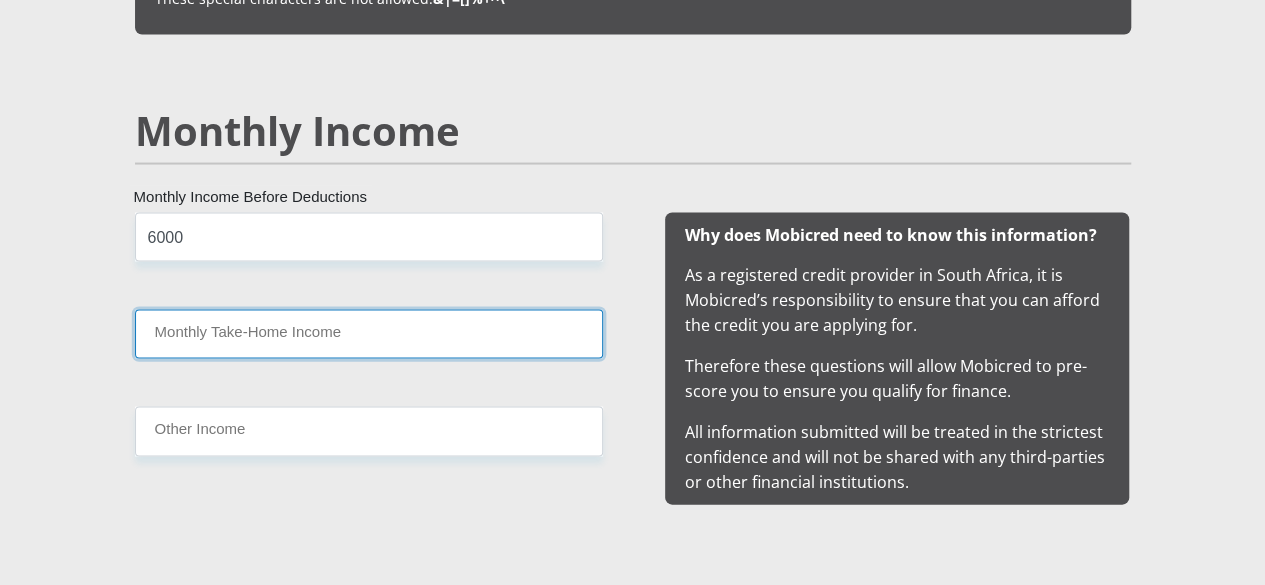 click on "Monthly Take-Home Income" at bounding box center [369, 333] 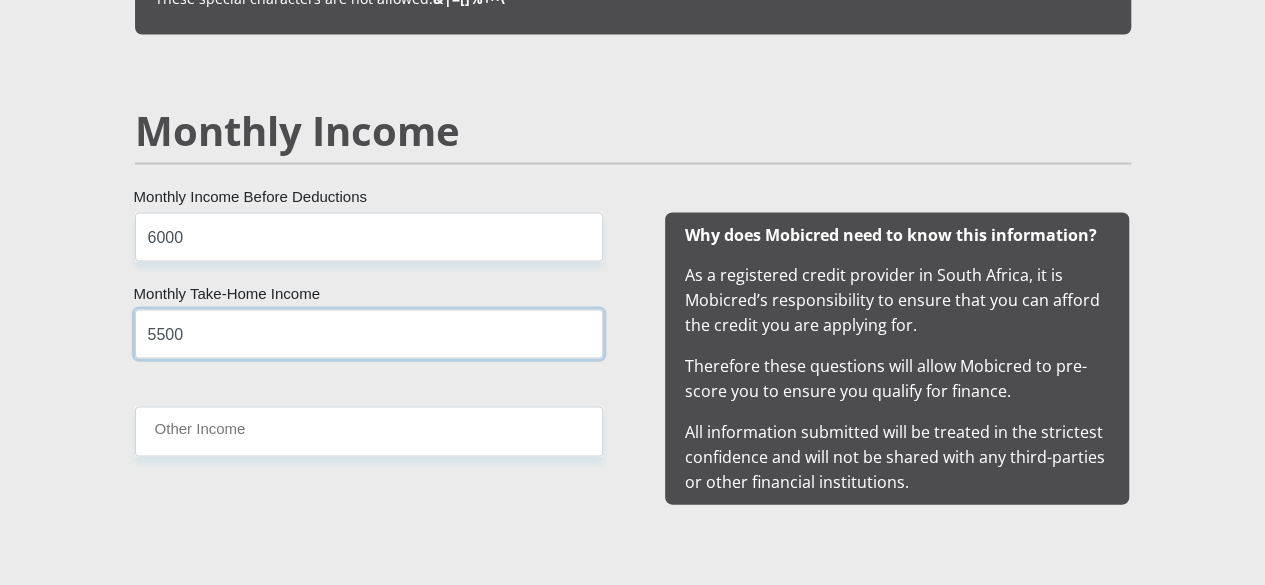 type on "5500" 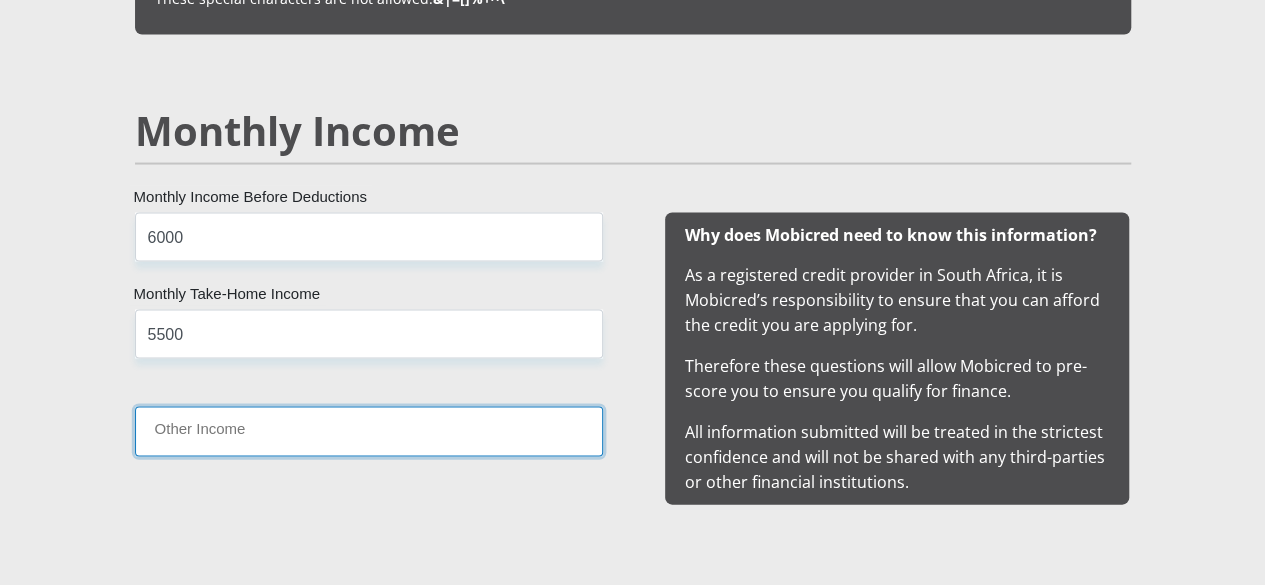 click on "Other Income" at bounding box center (369, 430) 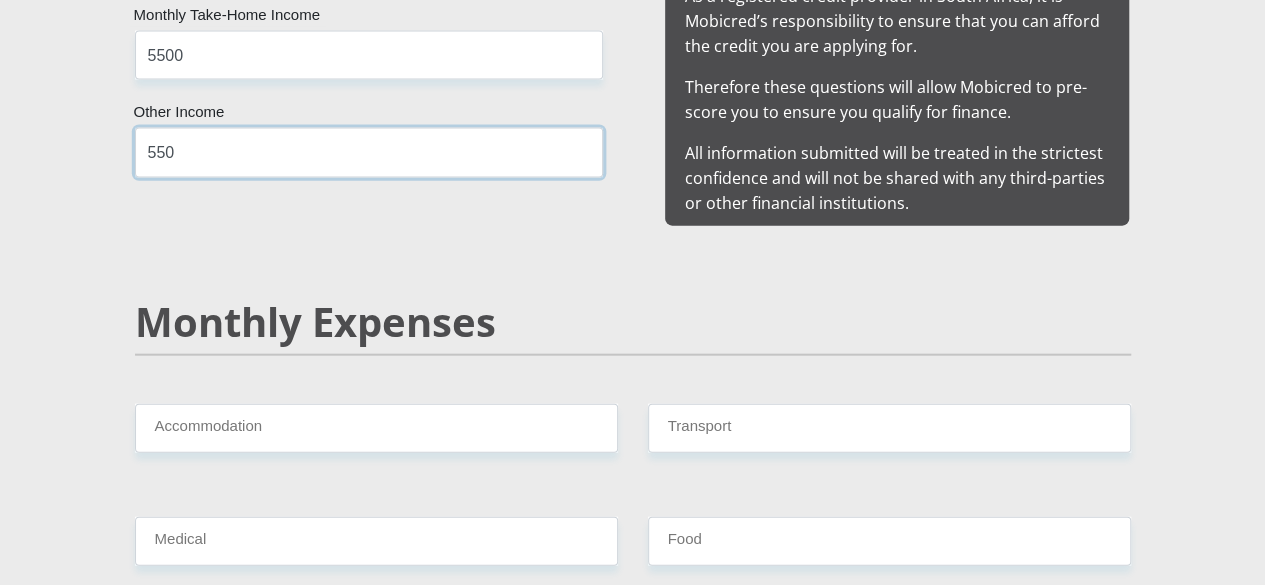 scroll, scrollTop: 2173, scrollLeft: 0, axis: vertical 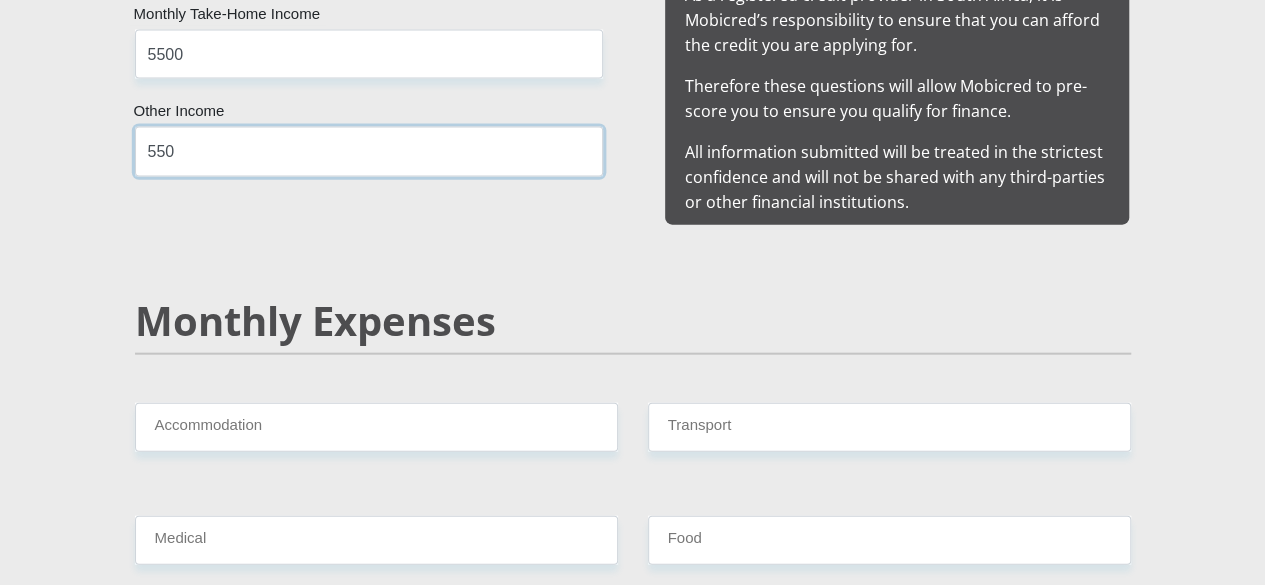 type on "550" 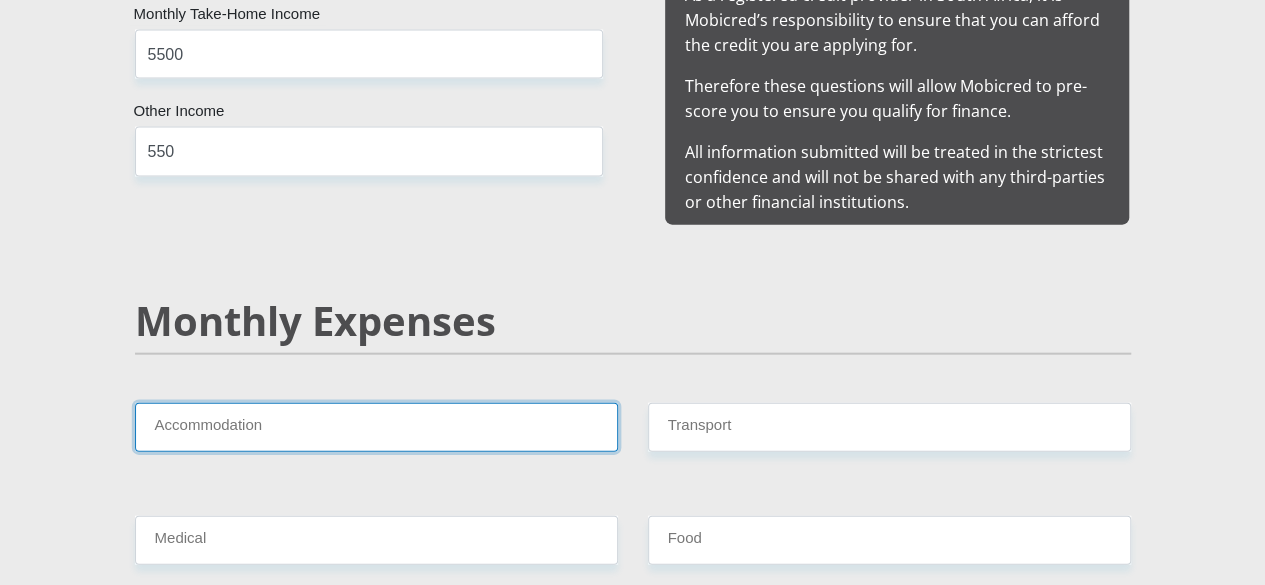 click on "Accommodation" at bounding box center [376, 427] 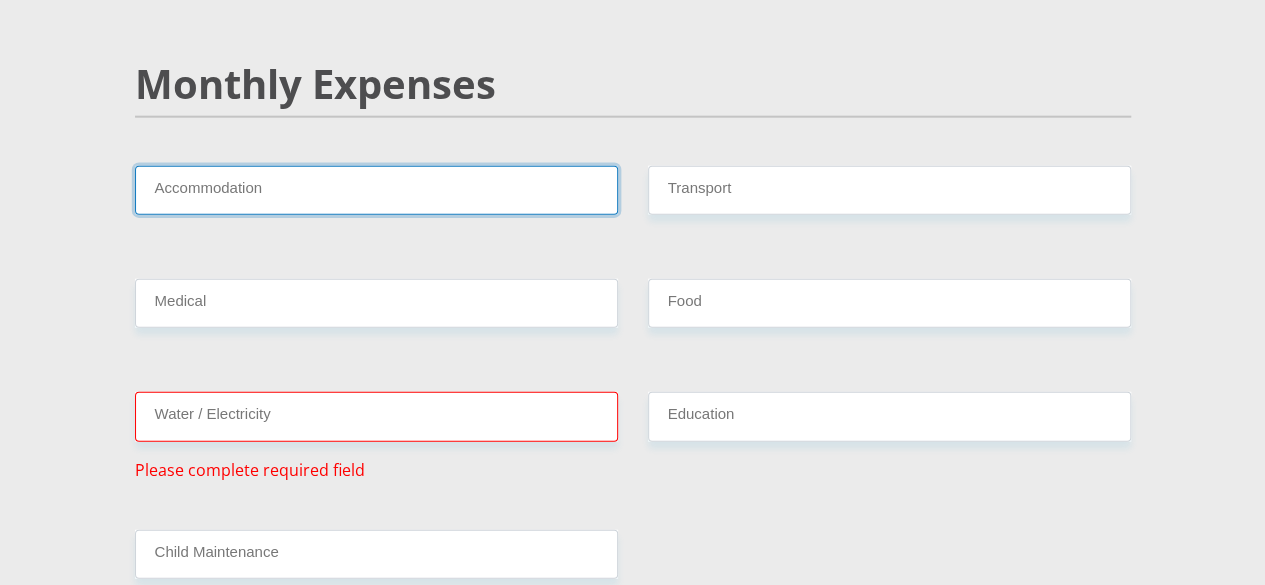 scroll, scrollTop: 2405, scrollLeft: 0, axis: vertical 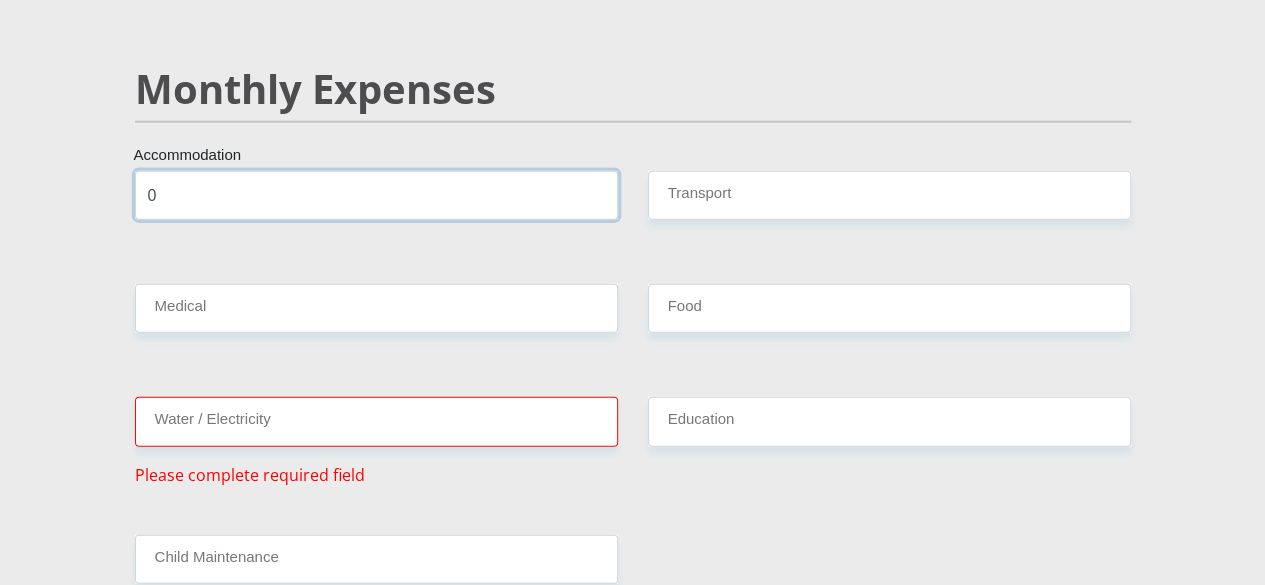 type on "0" 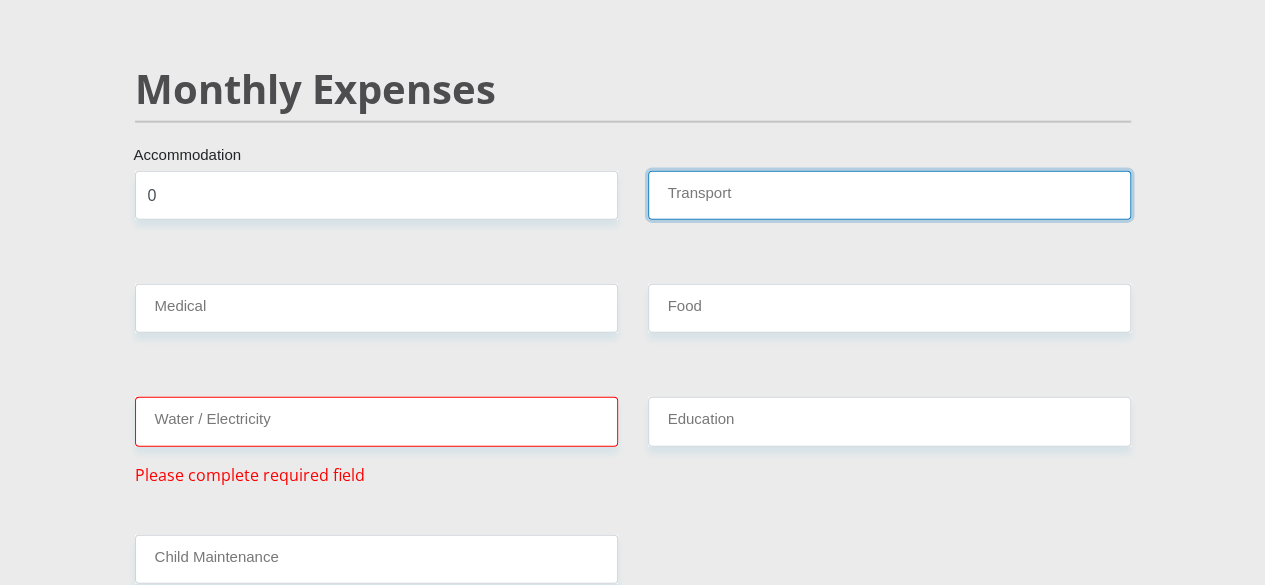 click on "Transport" at bounding box center [889, 195] 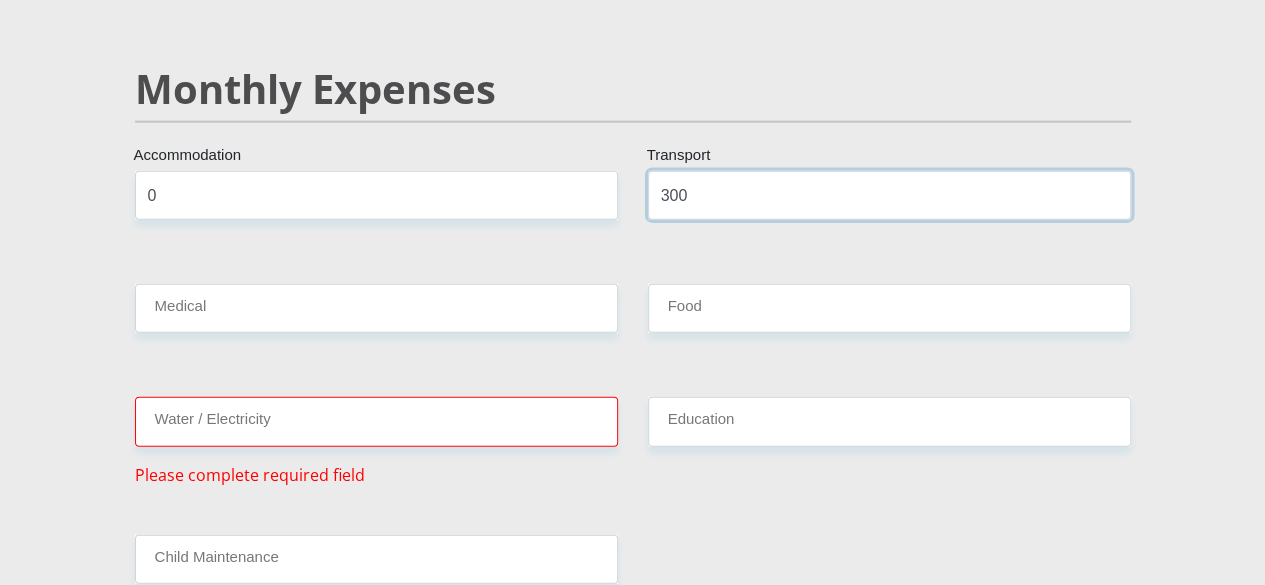 type on "300" 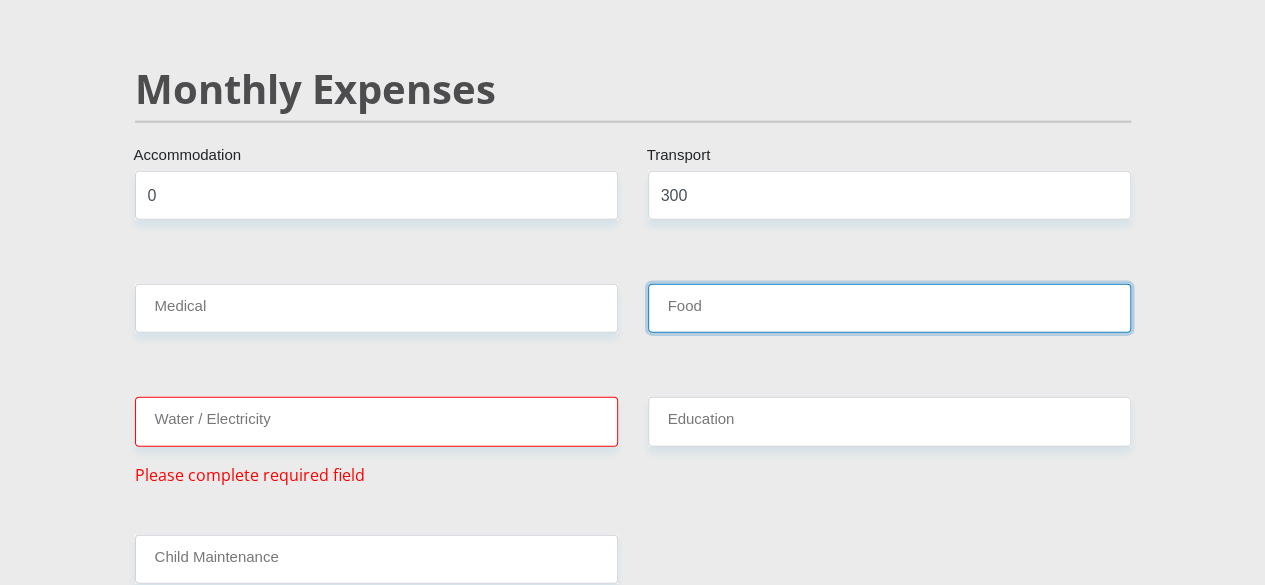 click on "Food" at bounding box center [889, 308] 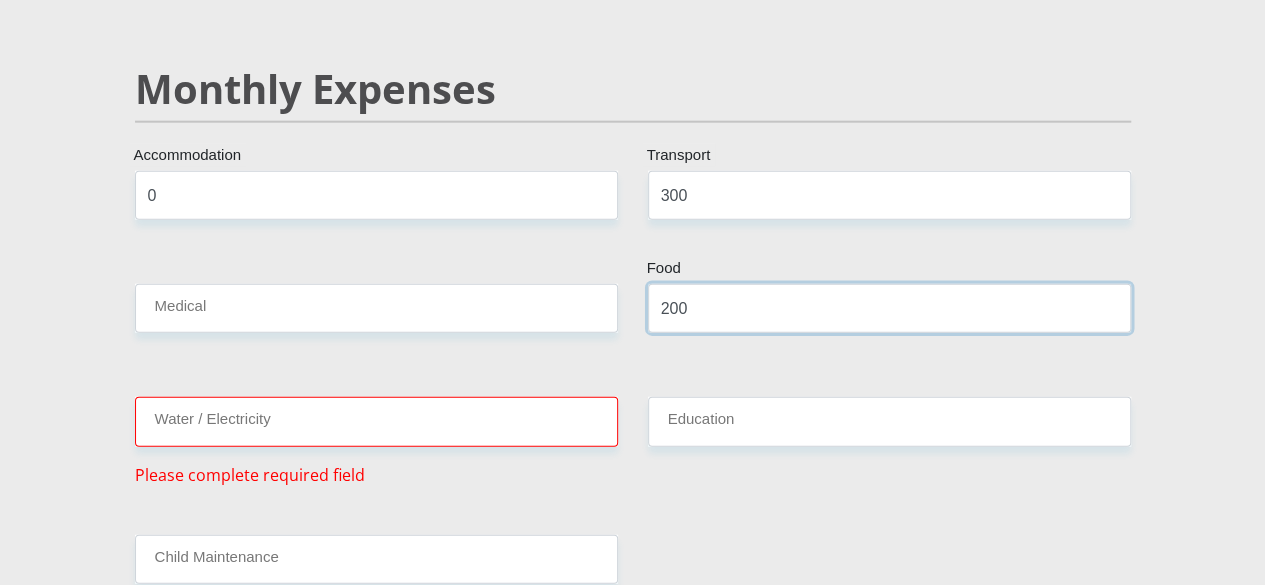 type on "200" 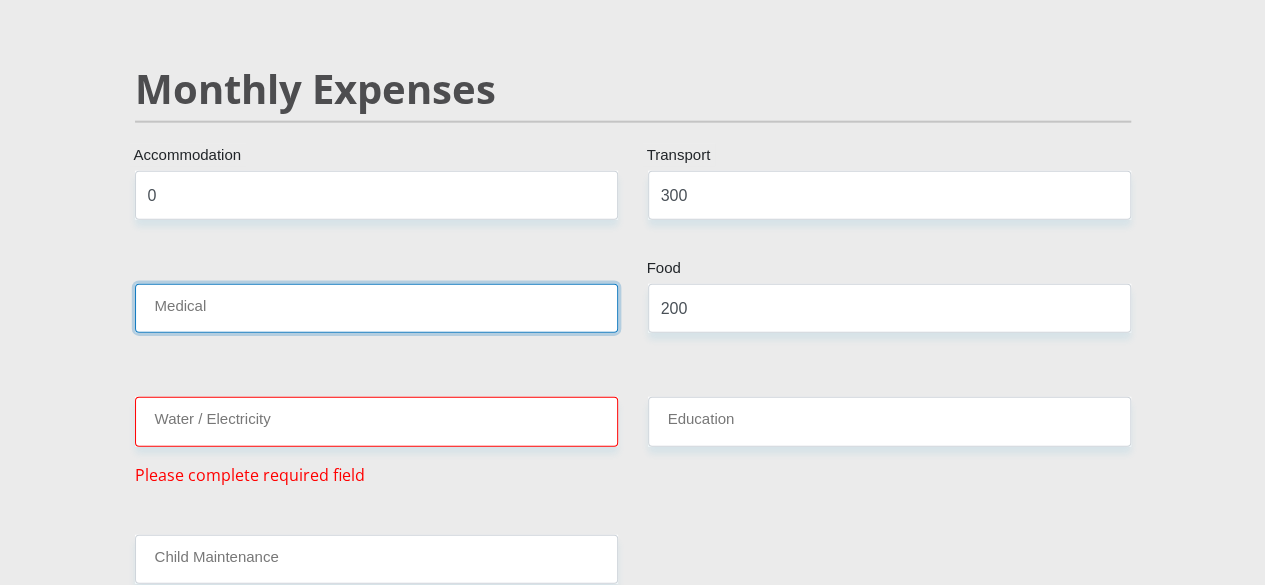 click on "Medical" at bounding box center [376, 308] 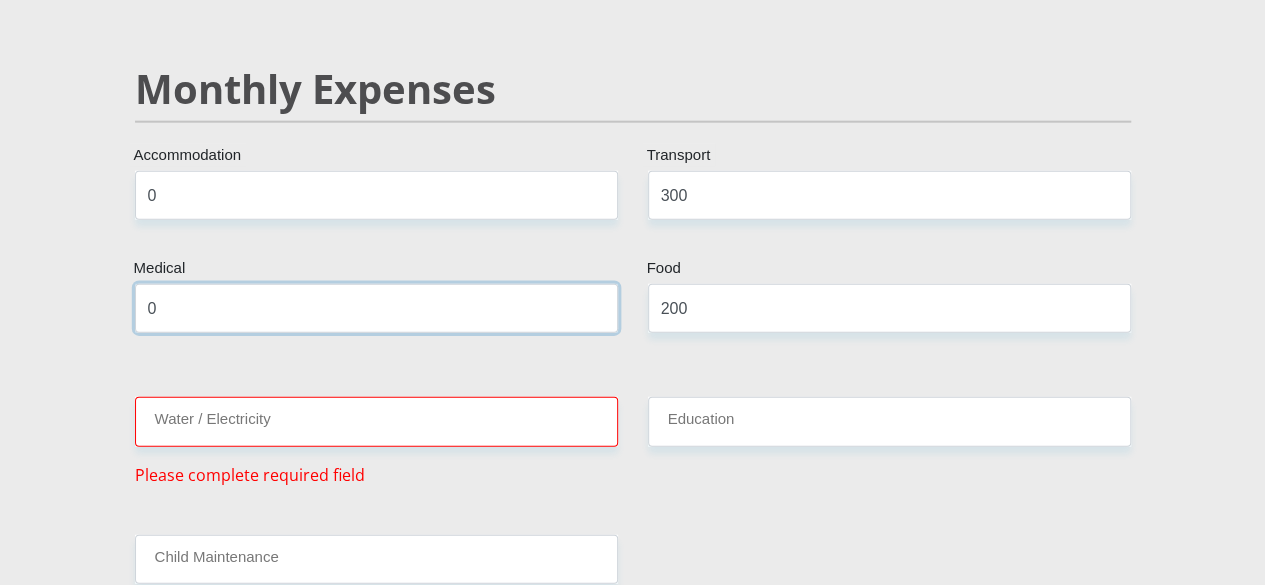 type on "0" 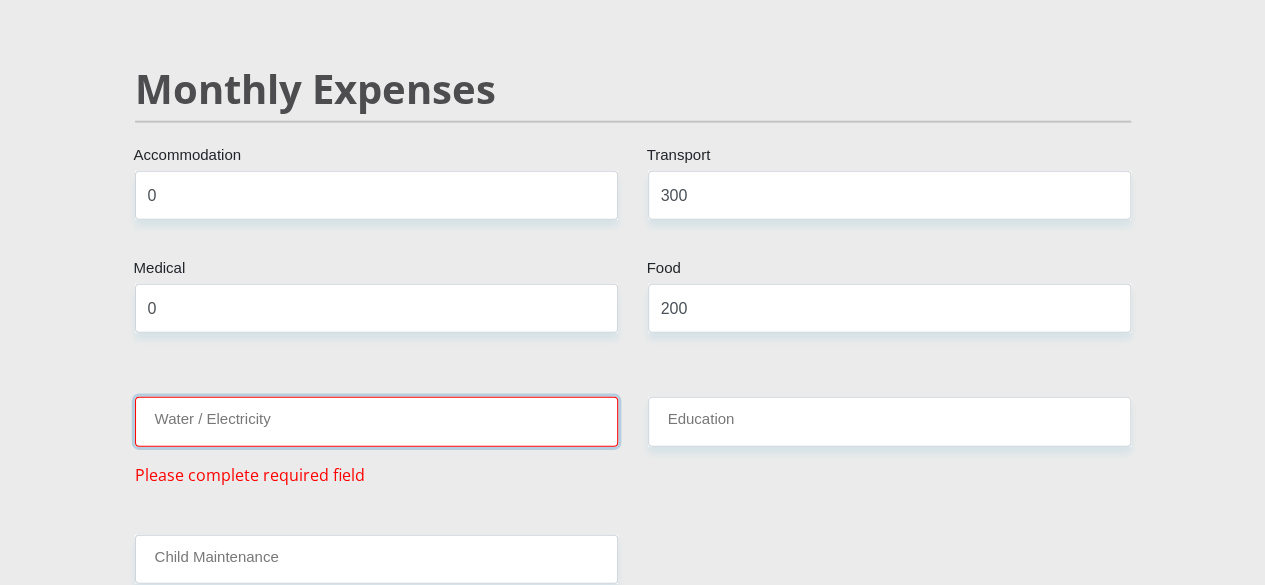 click on "Water / Electricity" at bounding box center [376, 421] 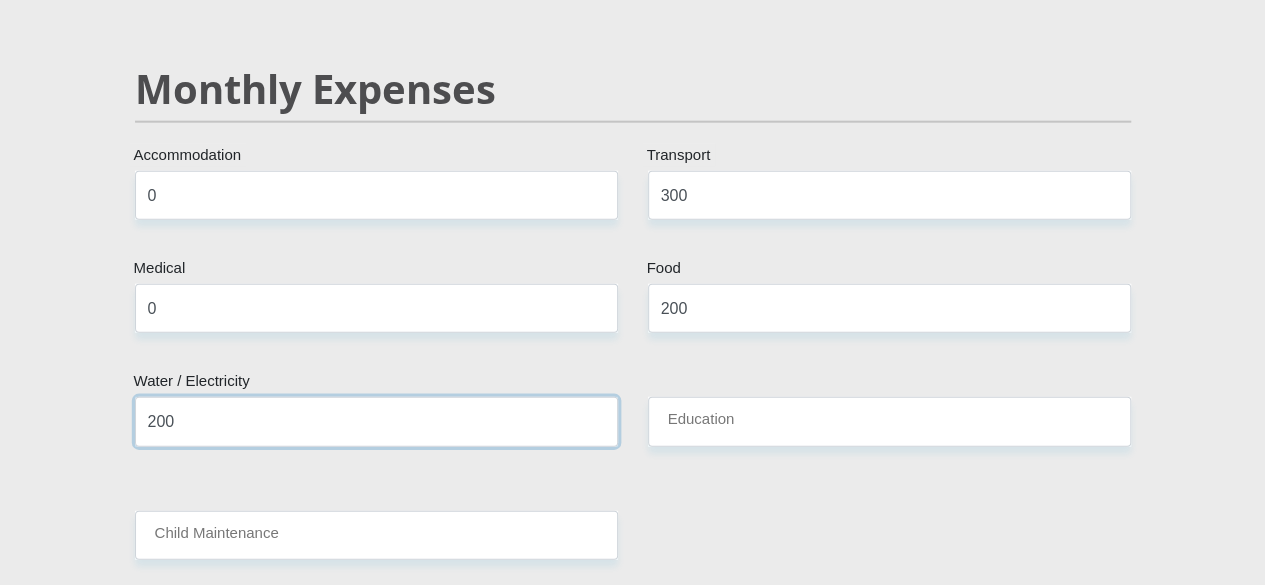 type on "200" 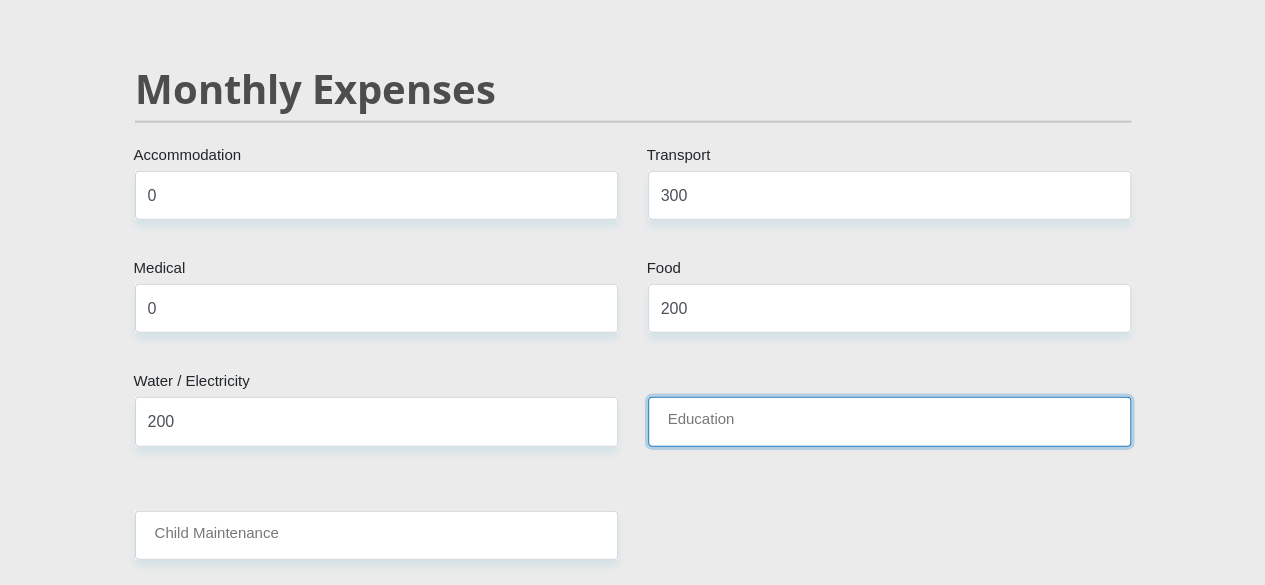 click on "Education" at bounding box center (889, 421) 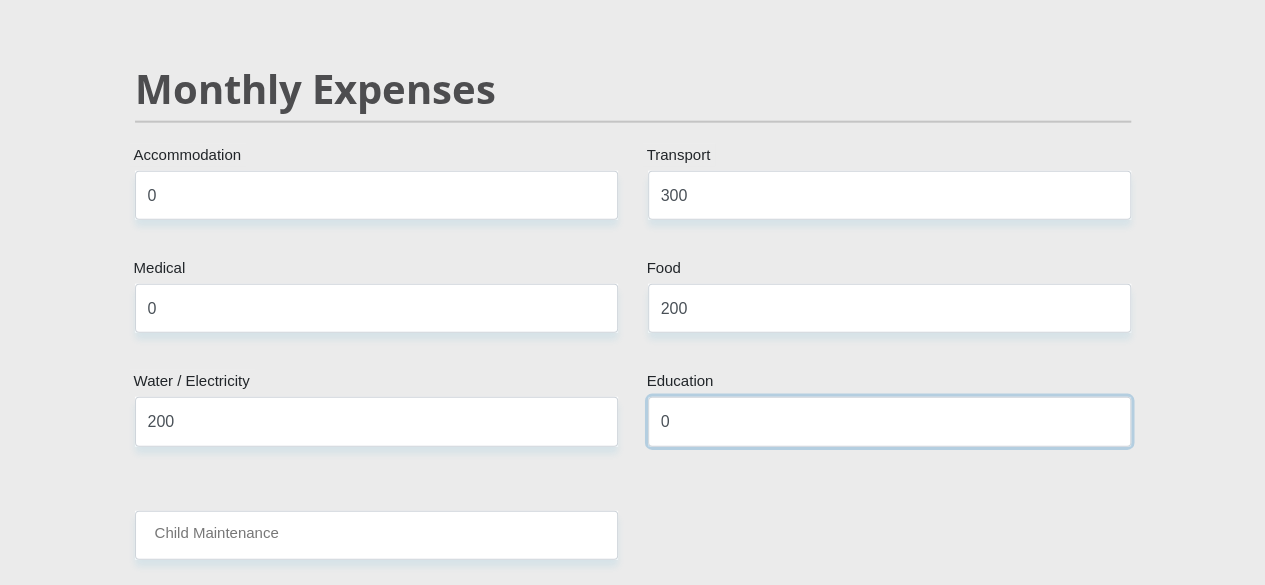 type on "0" 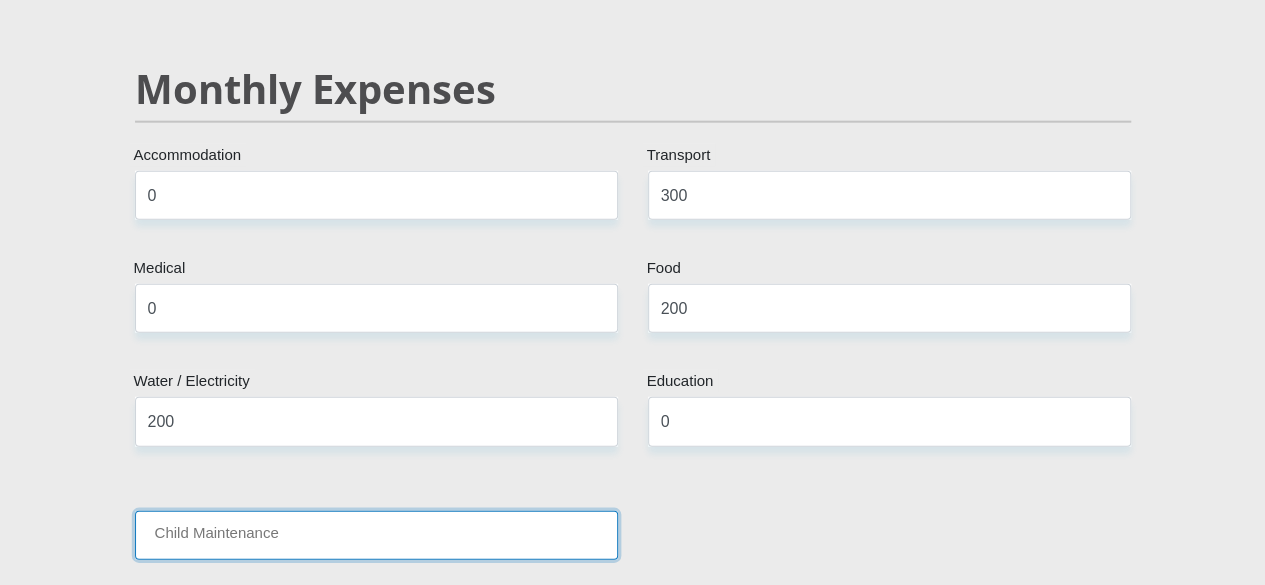 drag, startPoint x: 369, startPoint y: 475, endPoint x: 360, endPoint y: 469, distance: 10.816654 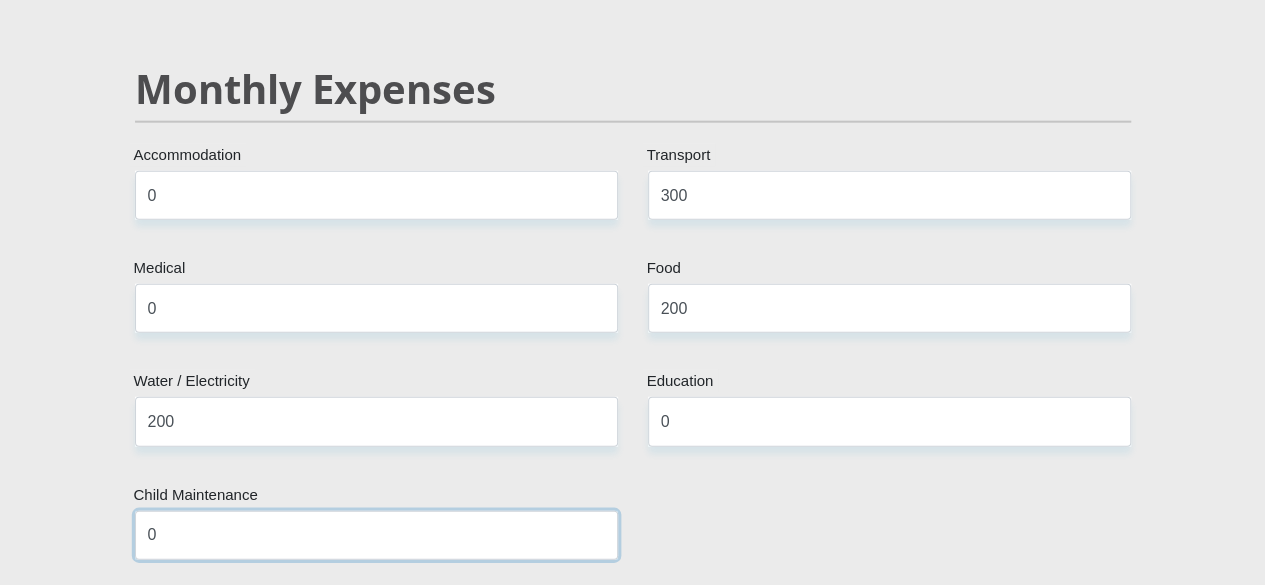 type on "0" 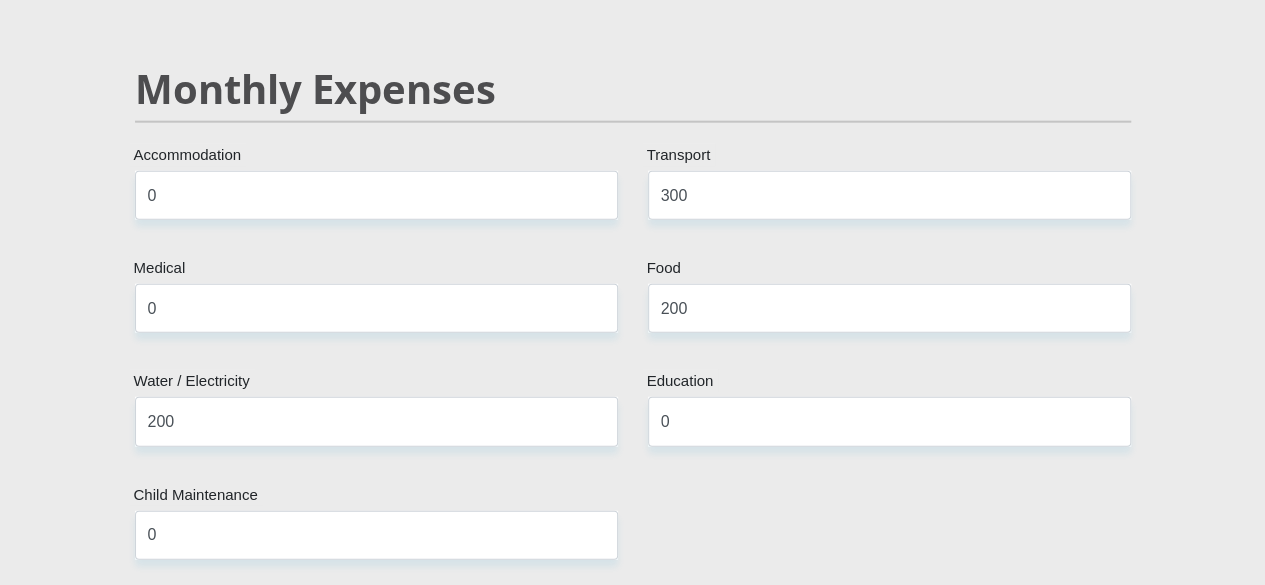 click on "Mr
Ms
Mrs
Dr
Other
Title
[FIRST]
First Name
[LAST]
Surname
[ID_NUMBER]
South African ID Number
Please input valid ID number
South Africa
Afghanistan
Aland Islands
Albania
Algeria
America Samoa
American Virgin Islands
Andorra
Angola
Anguilla
Antarctica
Antigua and Barbuda
Argentina" at bounding box center [633, 839] 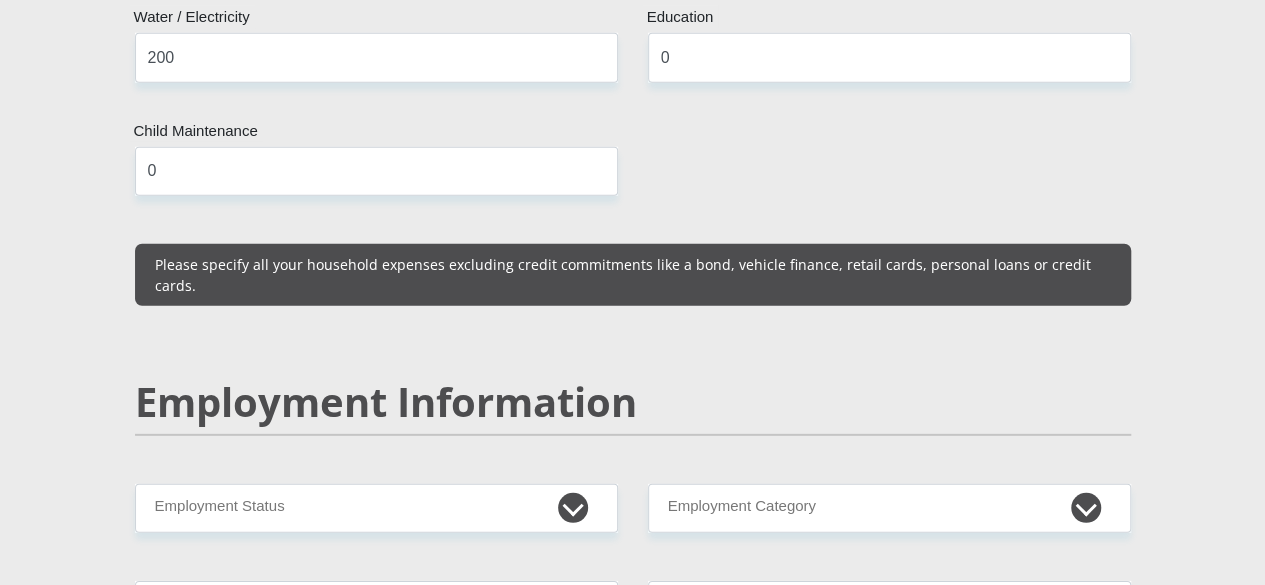scroll, scrollTop: 2770, scrollLeft: 0, axis: vertical 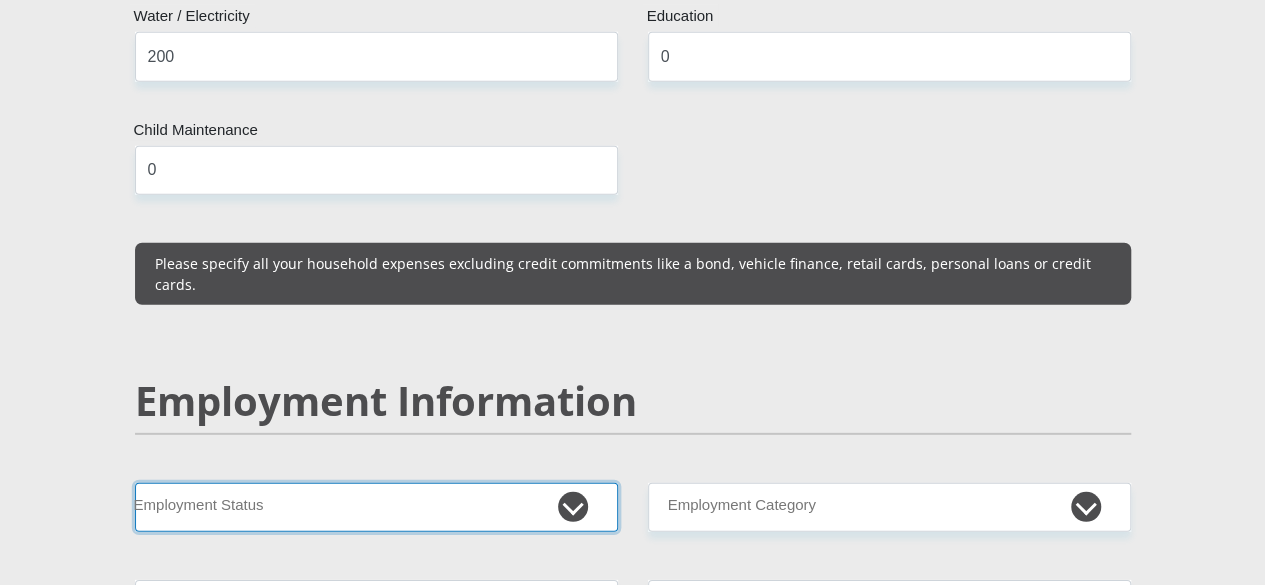 click on "Permanent/Full-time
Part-time/Casual
Contract Worker
Self-Employed
Housewife
Retired
Student
Medically Boarded
Disability
Unemployed" at bounding box center [376, 507] 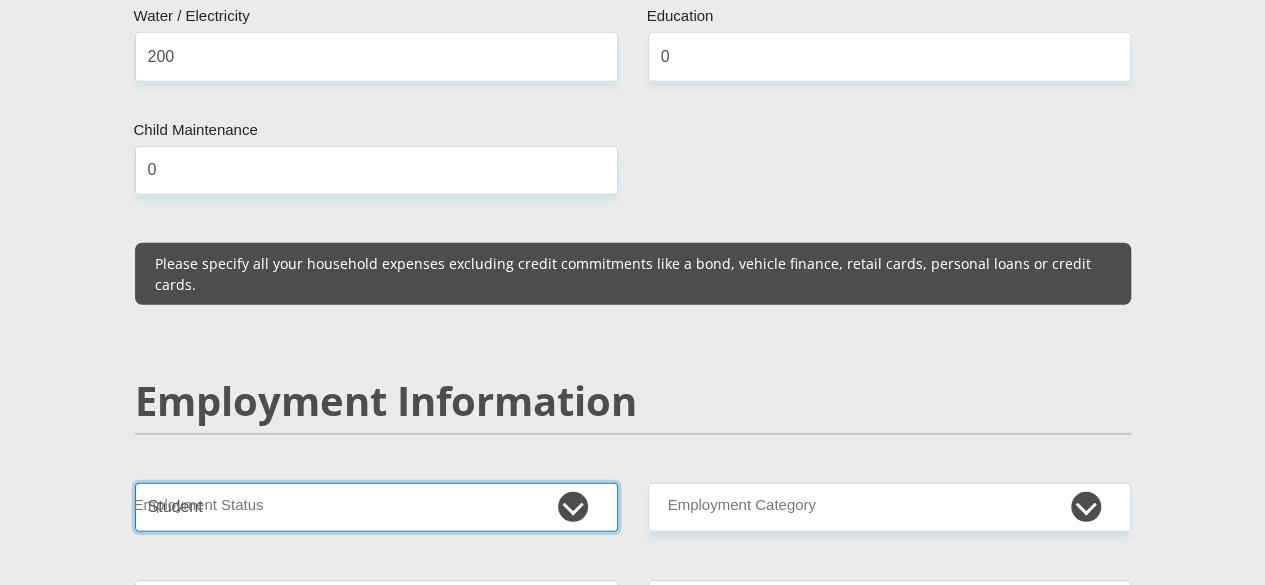 click on "Permanent/Full-time
Part-time/Casual
Contract Worker
Self-Employed
Housewife
Retired
Student
Medically Boarded
Disability
Unemployed" at bounding box center [376, 507] 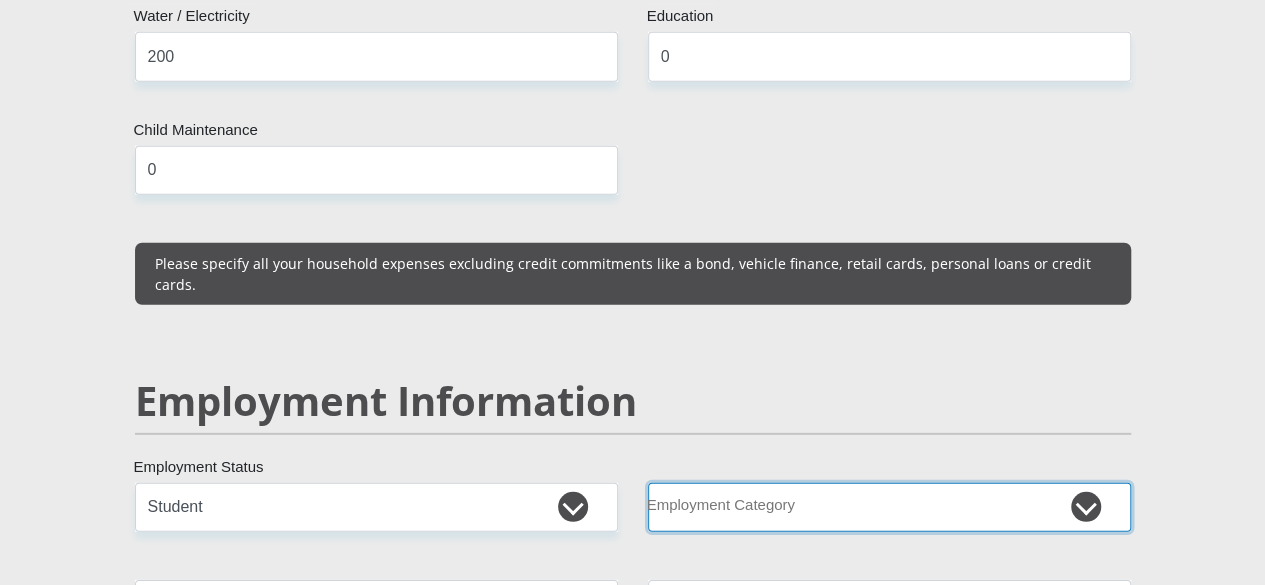 click on "AGRICULTURE
ALCOHOL & TOBACCO
CONSTRUCTION MATERIALS
METALLURGY
EQUIPMENT FOR RENEWABLE ENERGY
SPECIALIZED CONTRACTORS
CAR
GAMING (INCL. INTERNET
OTHER WHOLESALE
UNLICENSED PHARMACEUTICALS
CURRENCY EXCHANGE HOUSES
OTHER FINANCIAL INSTITUTIONS & INSURANCE
REAL ESTATE AGENTS
OIL & GAS
OTHER MATERIALS (E.G. IRON ORE)
PRECIOUS STONES & PRECIOUS METALS
POLITICAL ORGANIZATIONS
RELIGIOUS ORGANIZATIONS(NOT SECTS)
ACTI. HAVING BUSINESS DEAL WITH PUBLIC ADMINISTRATION
LAUNDROMATS" at bounding box center (889, 507) 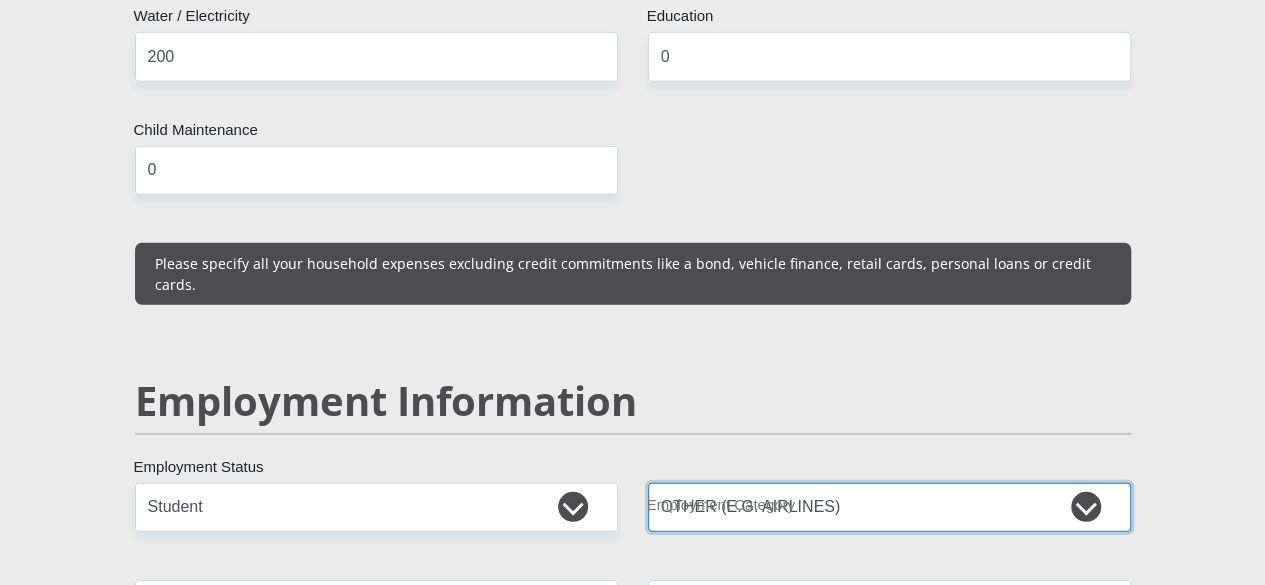 click on "AGRICULTURE
ALCOHOL & TOBACCO
CONSTRUCTION MATERIALS
METALLURGY
EQUIPMENT FOR RENEWABLE ENERGY
SPECIALIZED CONTRACTORS
CAR
GAMING (INCL. INTERNET
OTHER WHOLESALE
UNLICENSED PHARMACEUTICALS
CURRENCY EXCHANGE HOUSES
OTHER FINANCIAL INSTITUTIONS & INSURANCE
REAL ESTATE AGENTS
OIL & GAS
OTHER MATERIALS (E.G. IRON ORE)
PRECIOUS STONES & PRECIOUS METALS
POLITICAL ORGANIZATIONS
RELIGIOUS ORGANIZATIONS(NOT SECTS)
ACTI. HAVING BUSINESS DEAL WITH PUBLIC ADMINISTRATION
LAUNDROMATS" at bounding box center (889, 507) 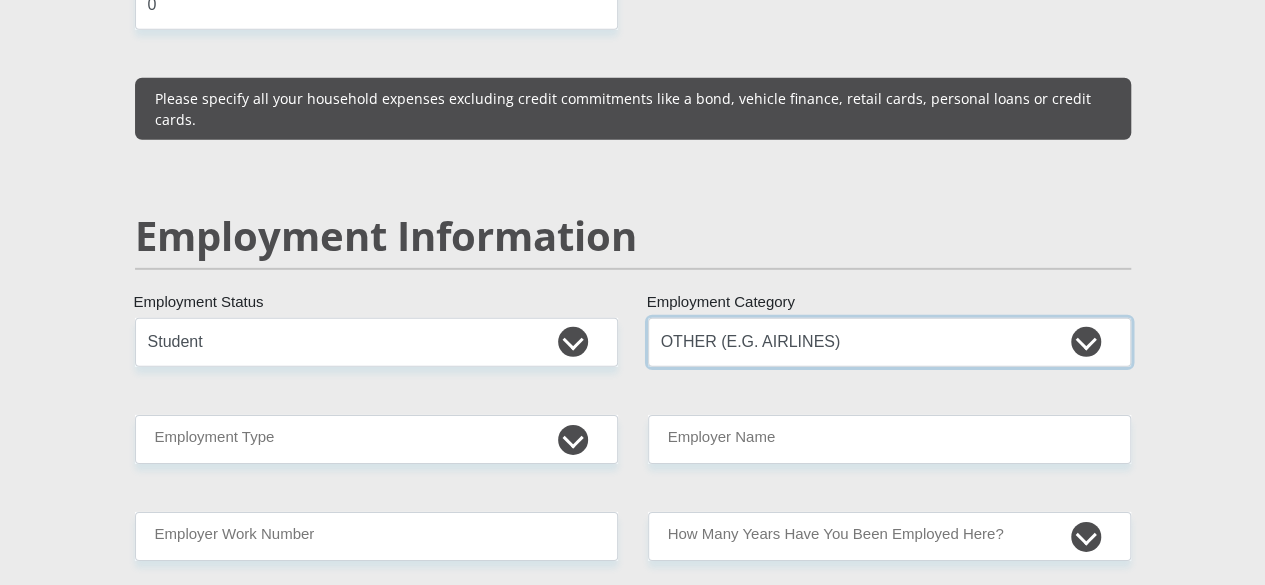scroll, scrollTop: 2944, scrollLeft: 0, axis: vertical 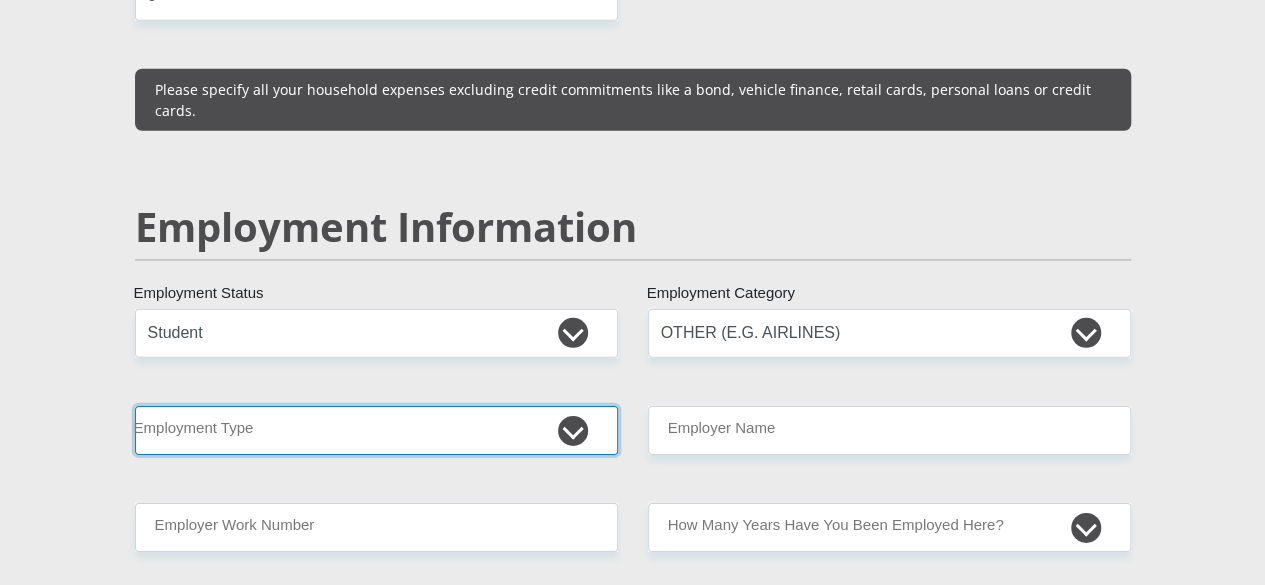 click on "College/Lecturer
Craft Seller
Creative
Driver
Executive
Farmer
Forces - Non Commissioned
Forces - Officer
Hawker
Housewife
Labourer
Licenced Professional
Manager
Miner
Non Licenced Professional
Office Staff/Clerk
Outside Worker
Pensioner
Permanent Teacher
Production/Manufacturing
Sales
Self-Employed
Semi-Professional Worker
Service Industry  Social Worker  Student" at bounding box center [376, 430] 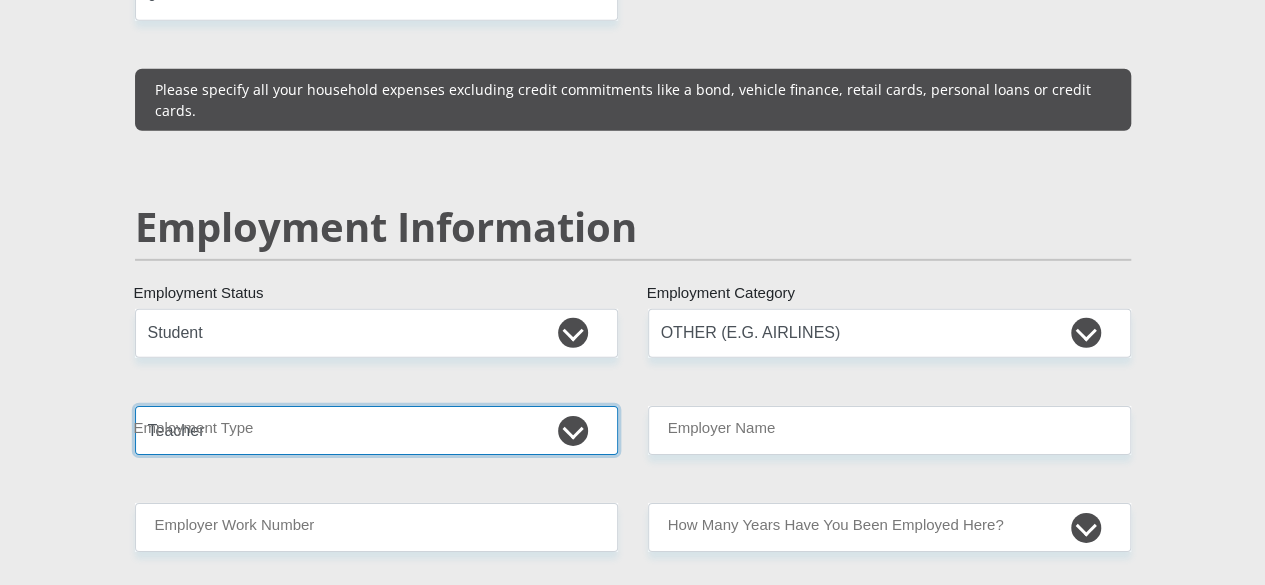 click on "College/Lecturer
Craft Seller
Creative
Driver
Executive
Farmer
Forces - Non Commissioned
Forces - Officer
Hawker
Housewife
Labourer
Licenced Professional
Manager
Miner
Non Licenced Professional
Office Staff/Clerk
Outside Worker
Pensioner
Permanent Teacher
Production/Manufacturing
Sales
Self-Employed
Semi-Professional Worker
Service Industry  Social Worker  Student" at bounding box center (376, 430) 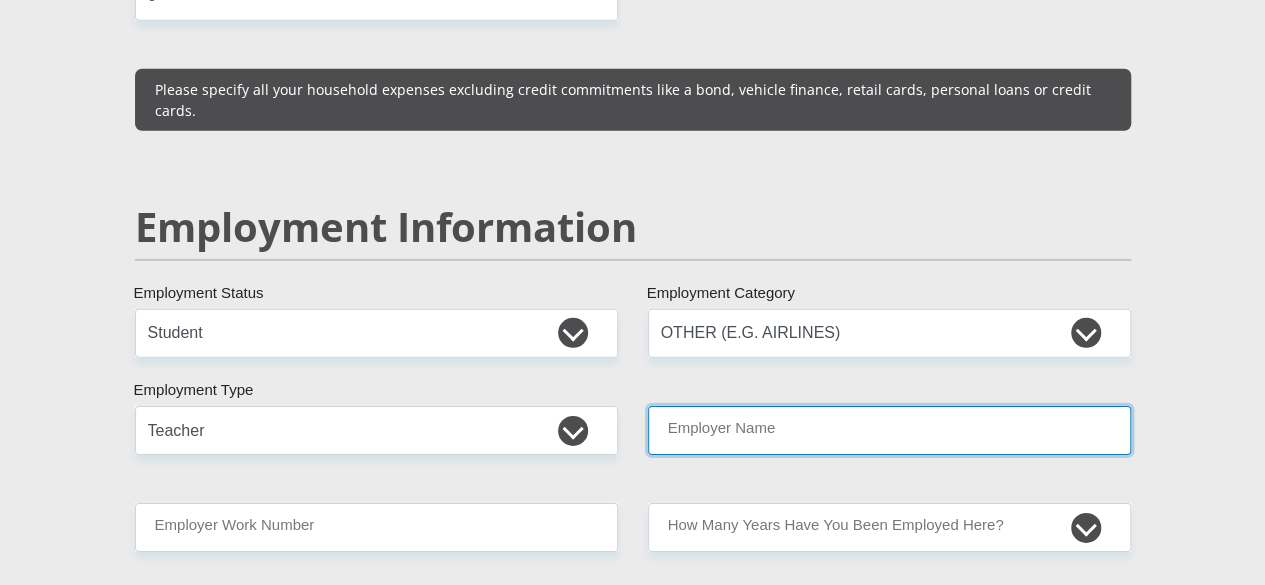 click on "Employer Name" at bounding box center (889, 430) 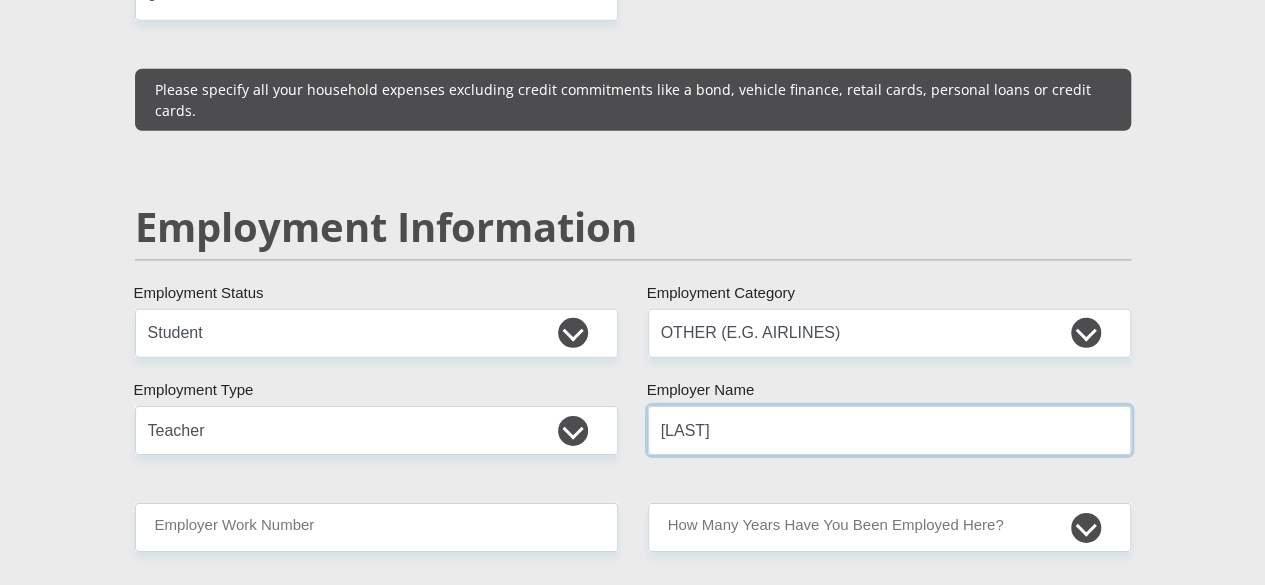 type on "[LAST]" 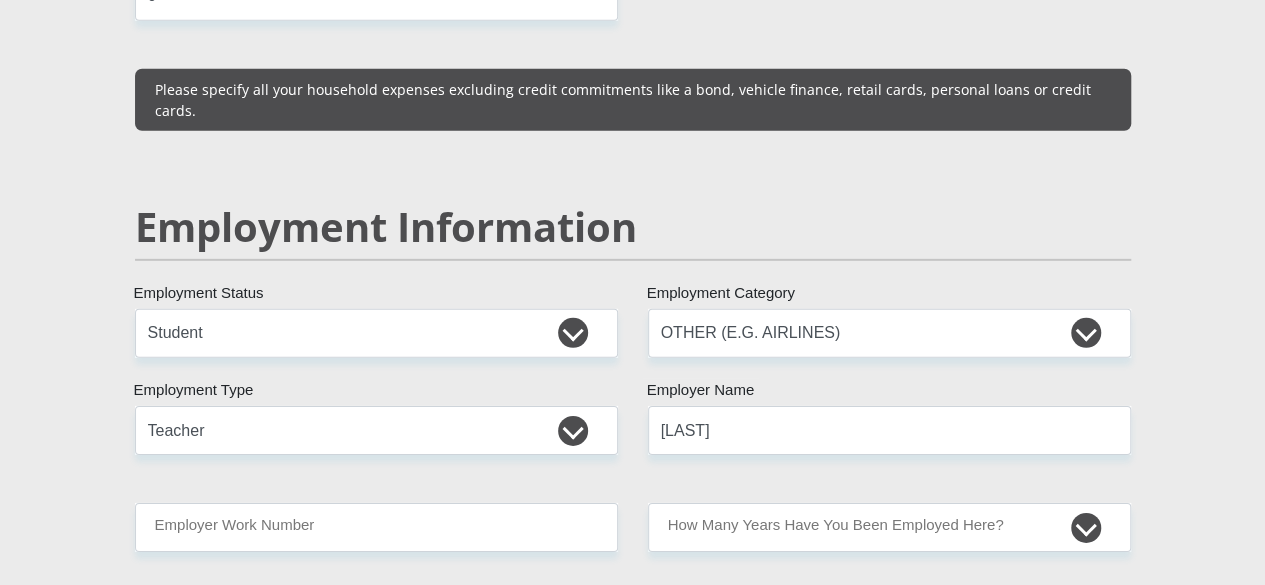 click on "Mr
Ms
Mrs
Dr
Other
Title
[FIRST]
First Name
[LAST]
Surname
[ID_NUMBER]
South African ID Number
Please input valid ID number
South Africa
Afghanistan
Aland Islands
Albania
Algeria
America Samoa
American Virgin Islands
Andorra
Angola
Anguilla
Antarctica
Antigua and Barbuda
Argentina" at bounding box center (633, 300) 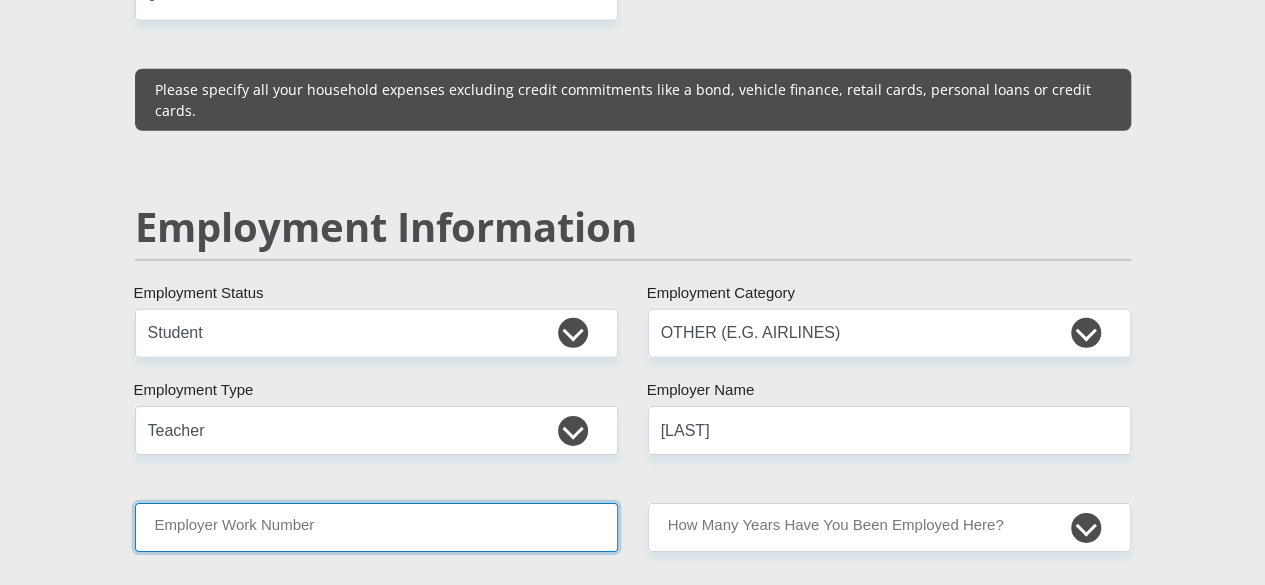 click on "Employer Work Number" at bounding box center [376, 527] 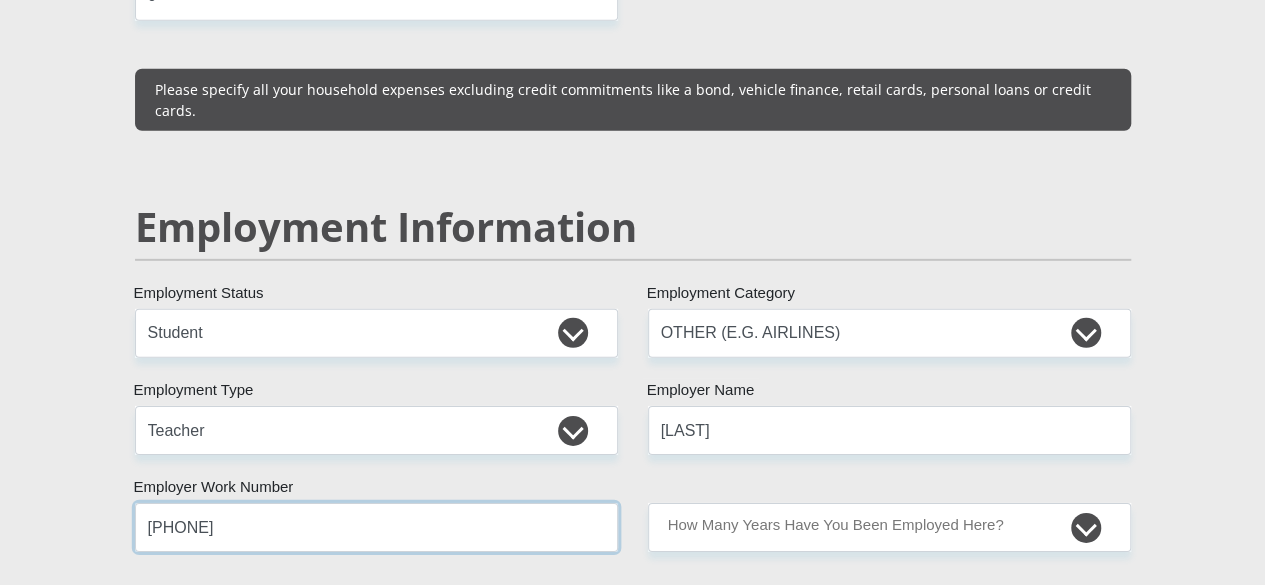 type on "[PHONE]" 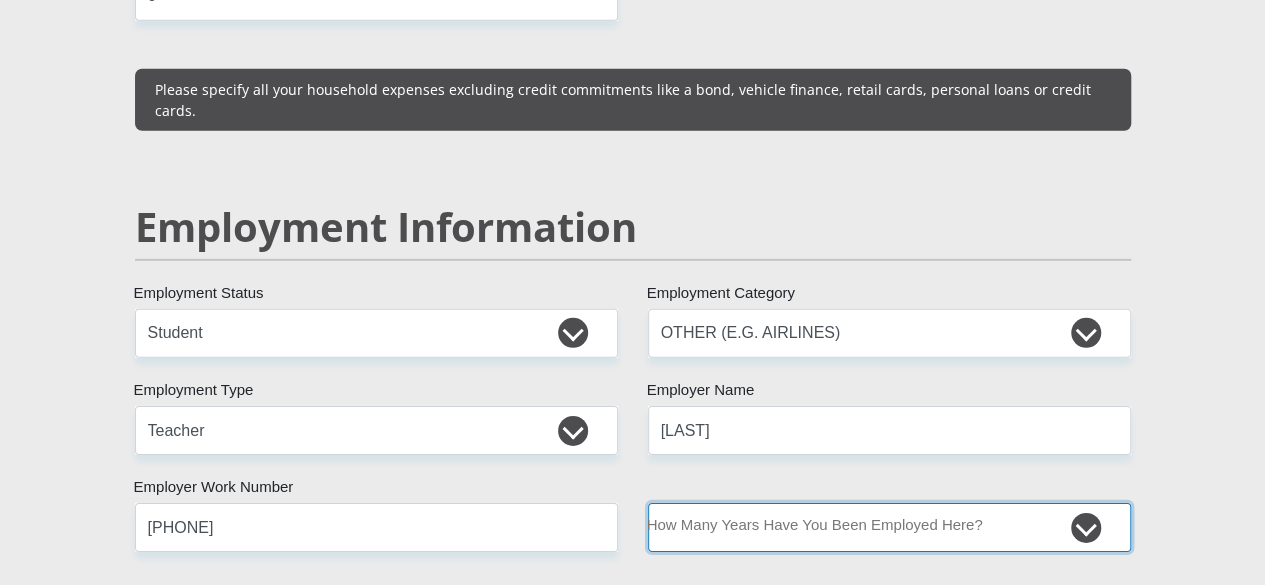 click on "less than 1 year
1-3 years
3-5 years
5+ years" at bounding box center (889, 527) 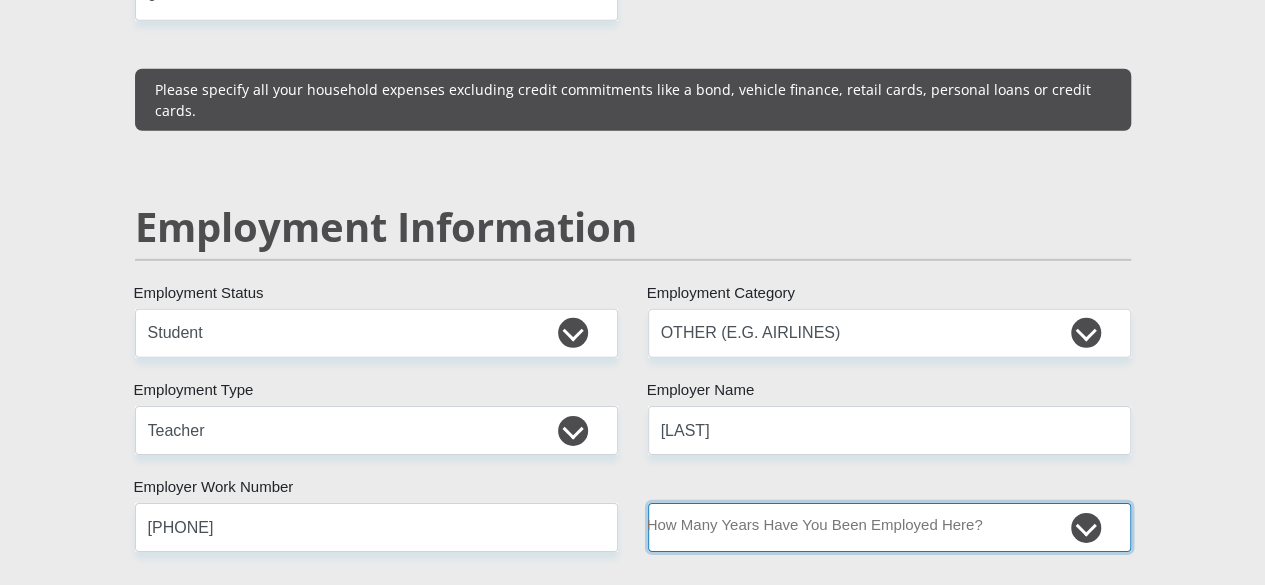 select on "24" 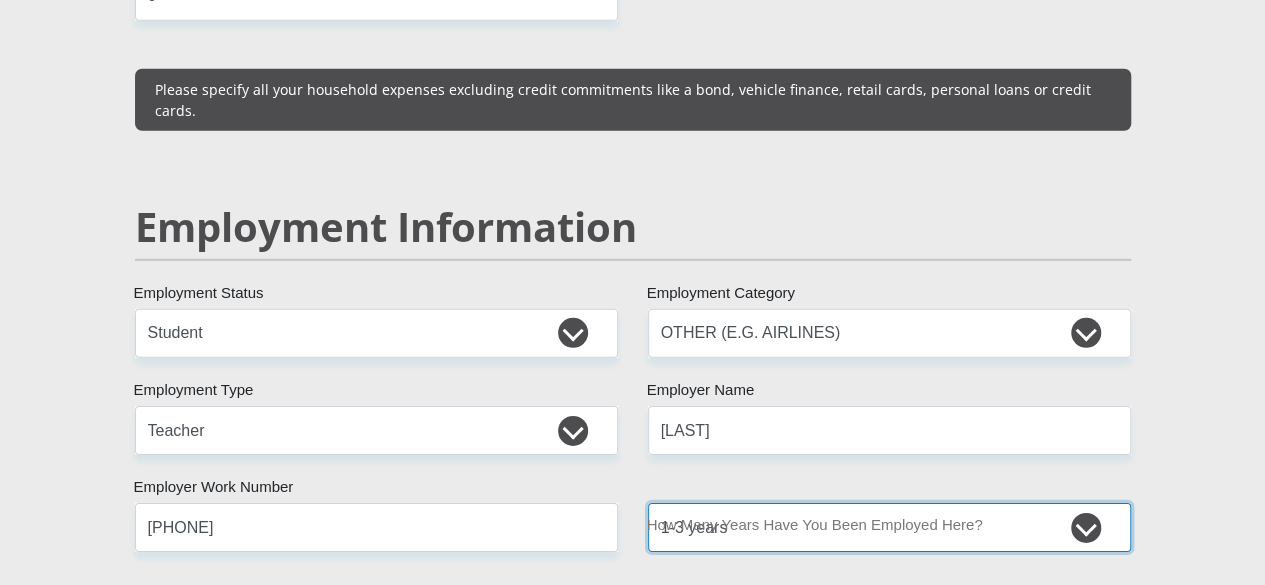 click on "less than 1 year
1-3 years
3-5 years
5+ years" at bounding box center [889, 527] 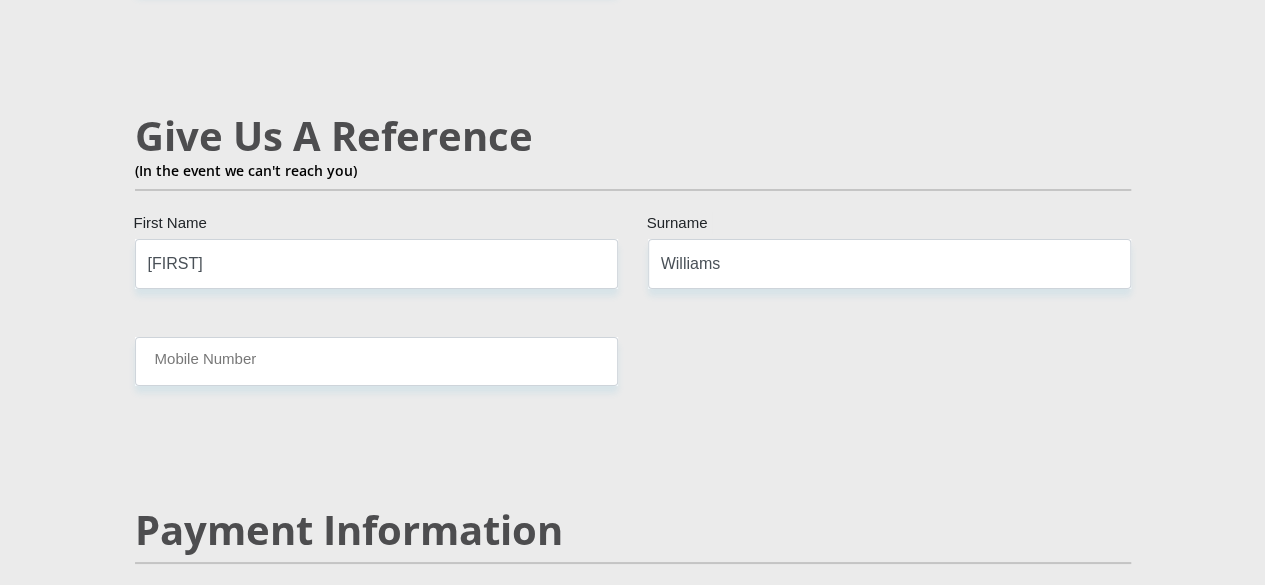 scroll, scrollTop: 3505, scrollLeft: 0, axis: vertical 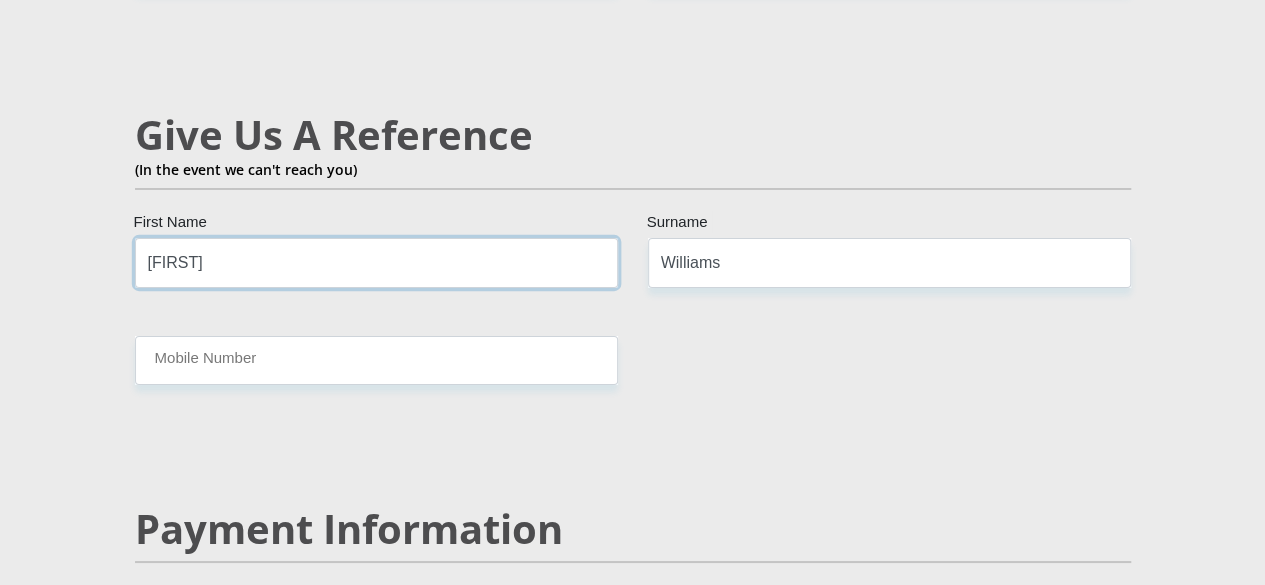 click on "[FIRST]" at bounding box center (376, 262) 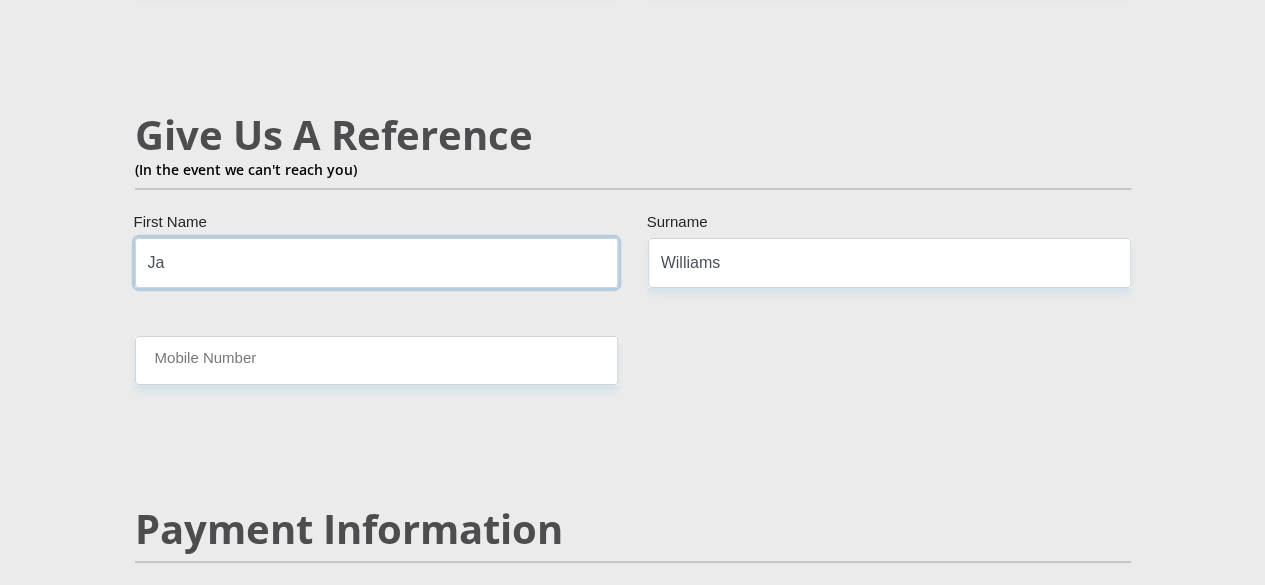 type on "J" 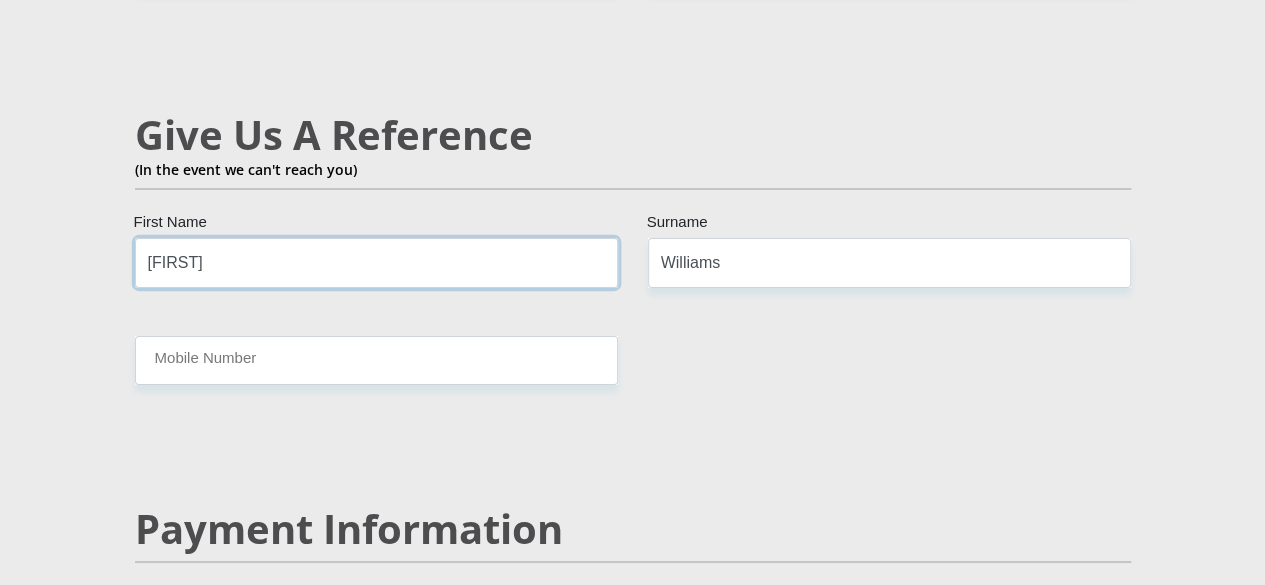 type on "[FIRST]" 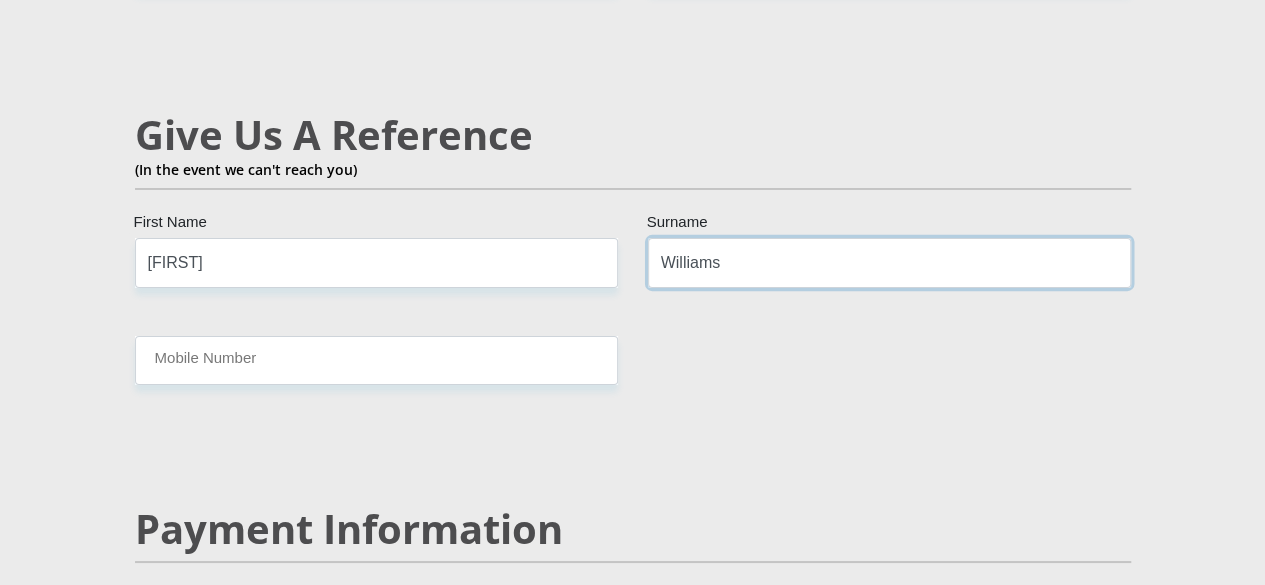 drag, startPoint x: 809, startPoint y: 166, endPoint x: 500, endPoint y: 159, distance: 309.07928 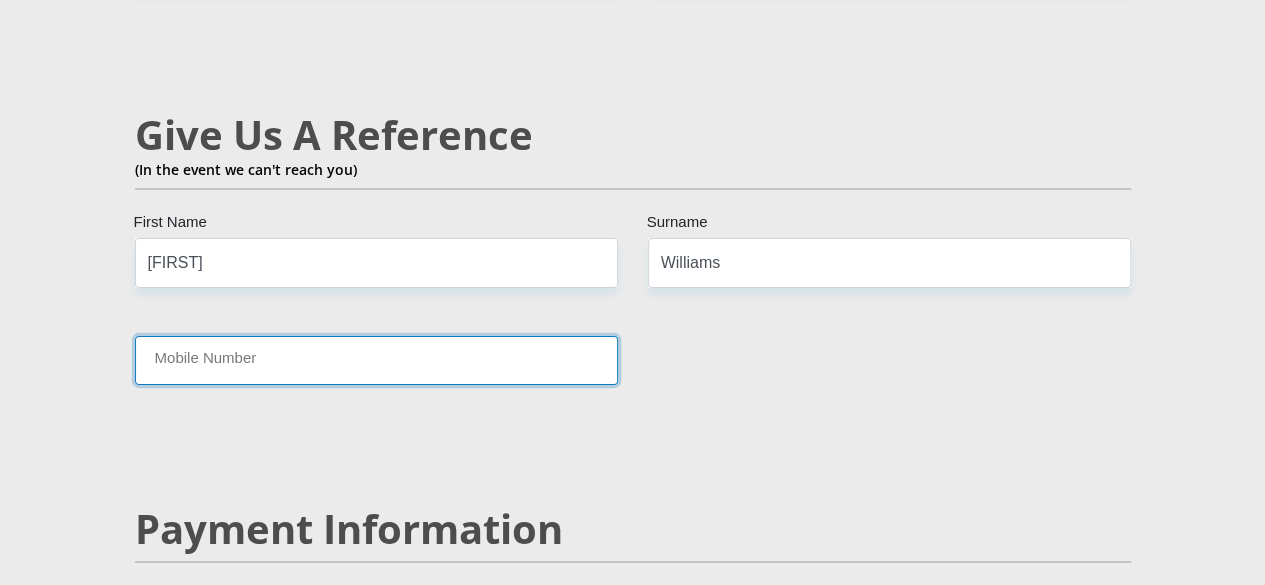click on "Mobile Number" at bounding box center (376, 360) 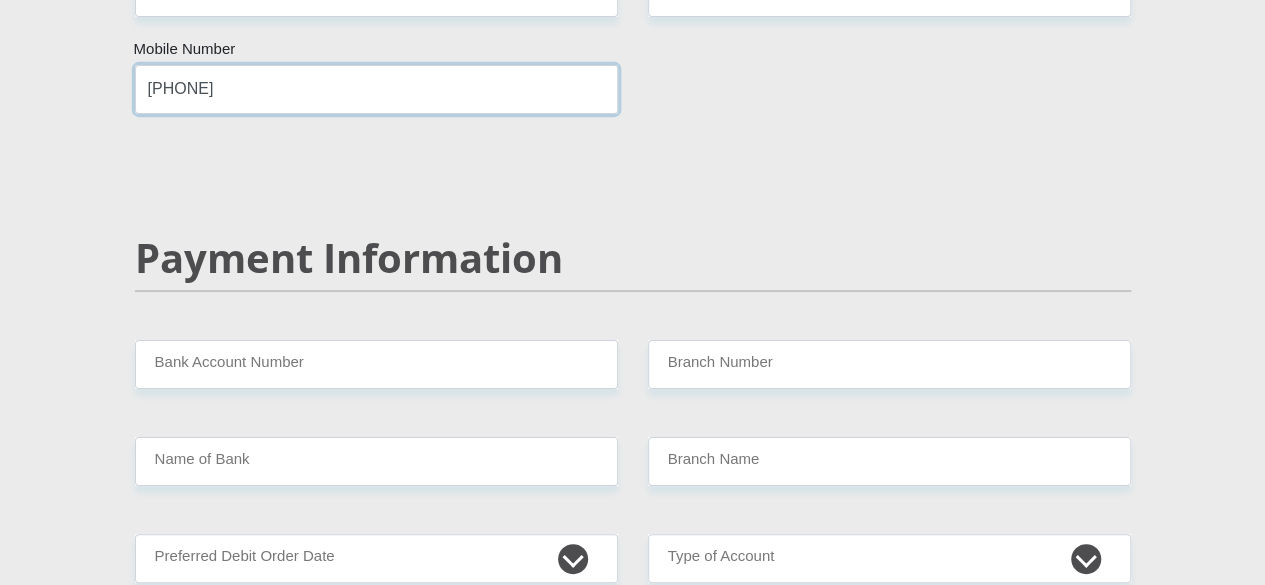 scroll, scrollTop: 3777, scrollLeft: 0, axis: vertical 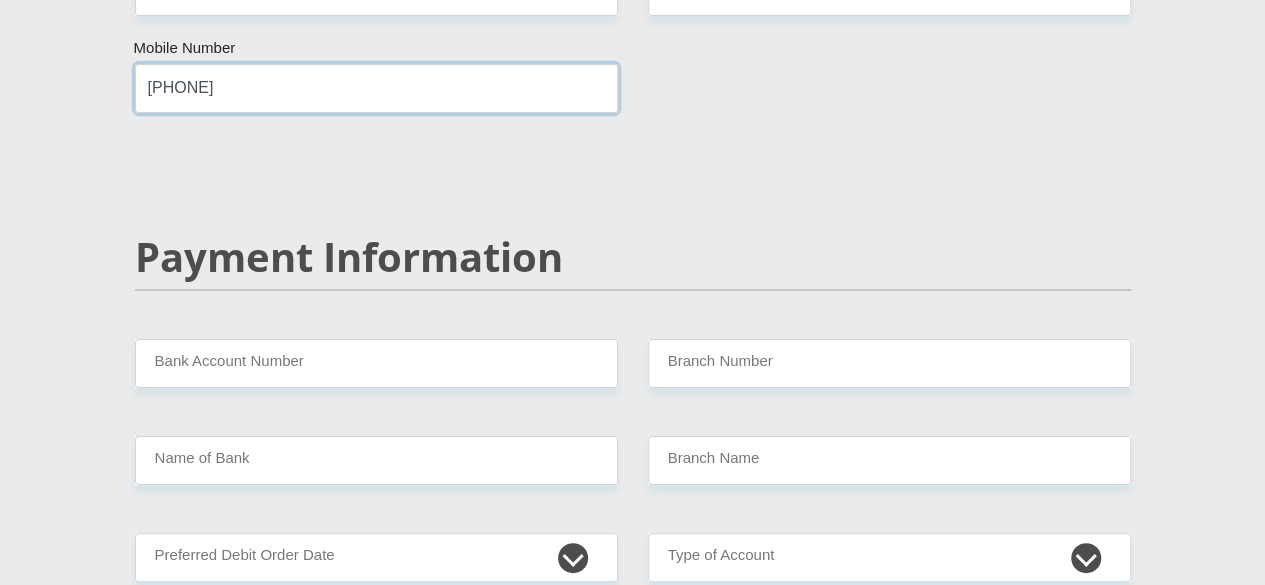 type on "[PHONE]" 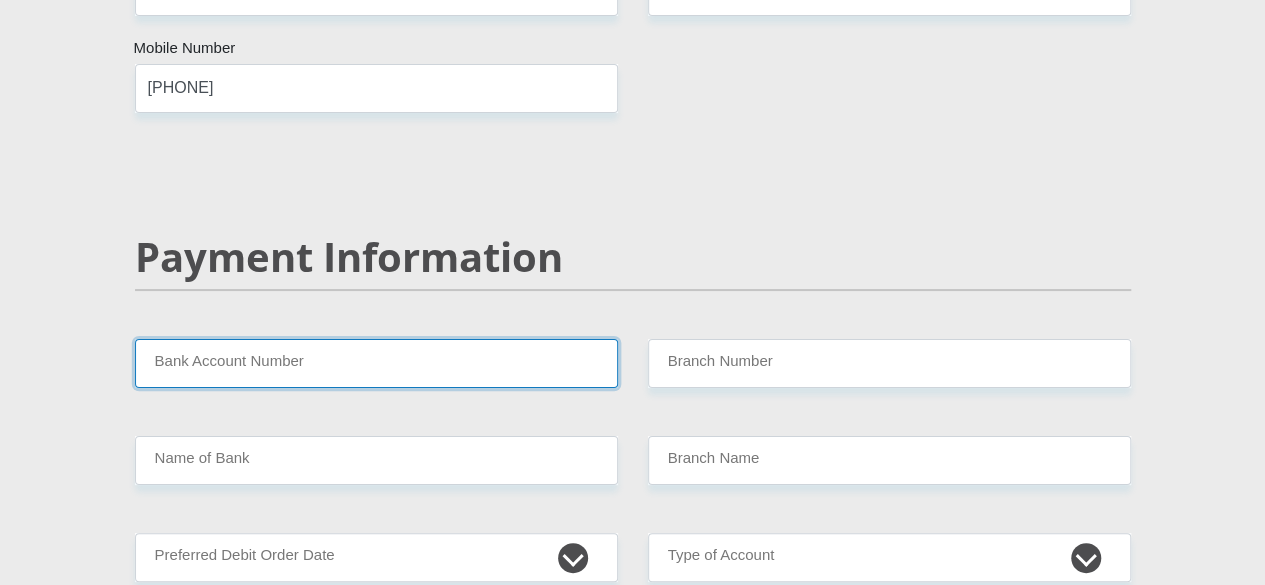 click on "Bank Account Number" at bounding box center (376, 363) 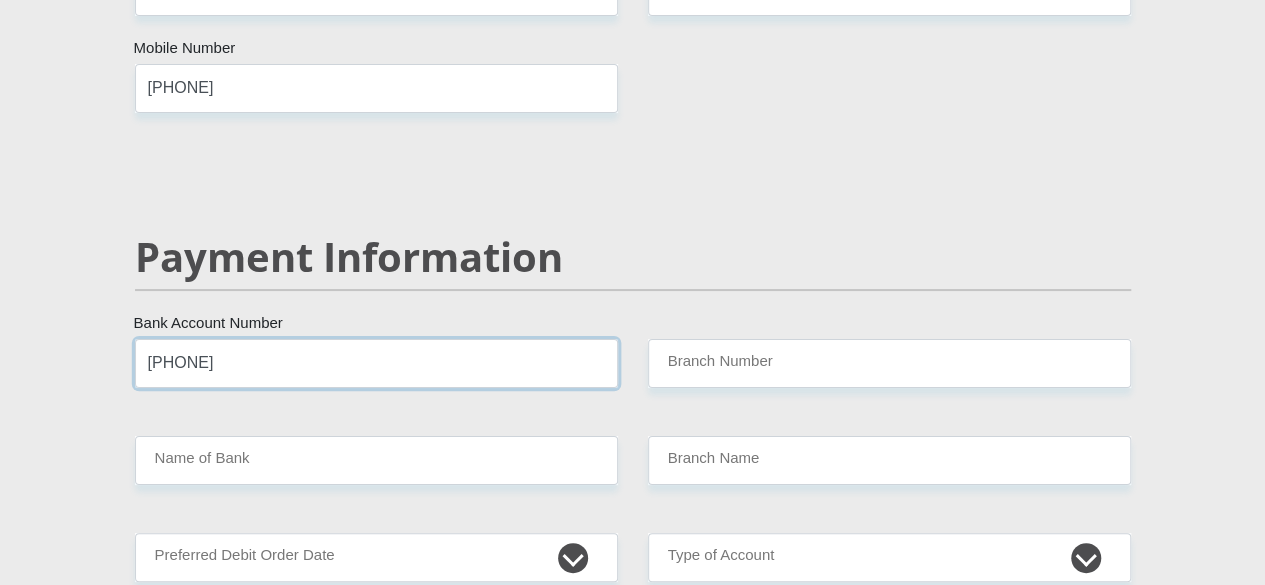type on "[PHONE]" 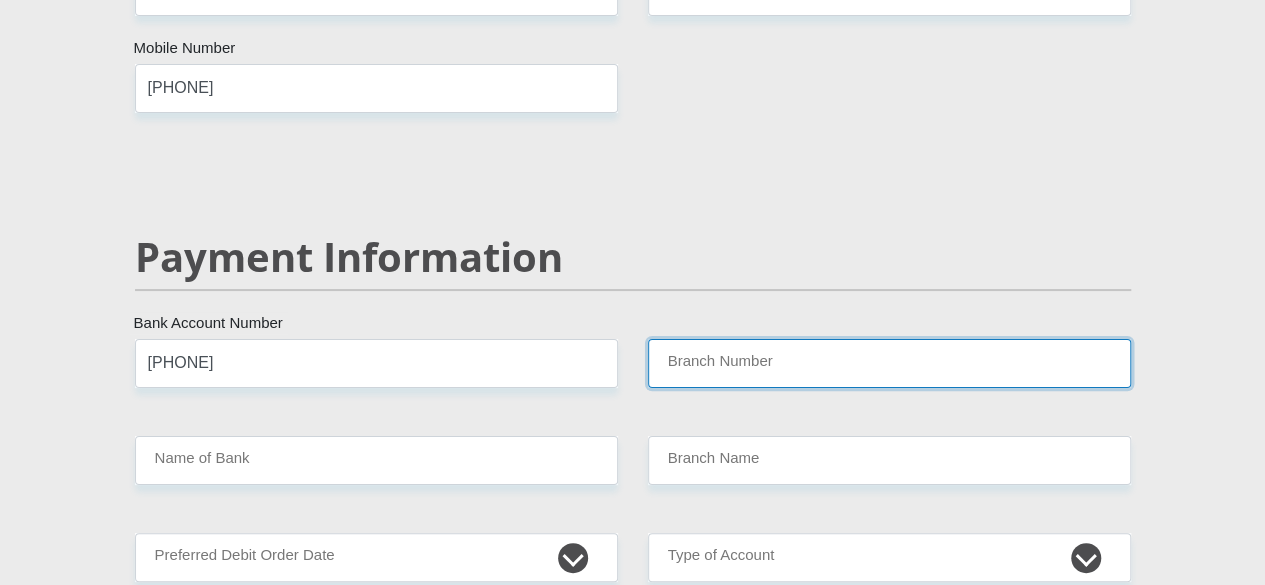 click on "Branch Number" at bounding box center (889, 363) 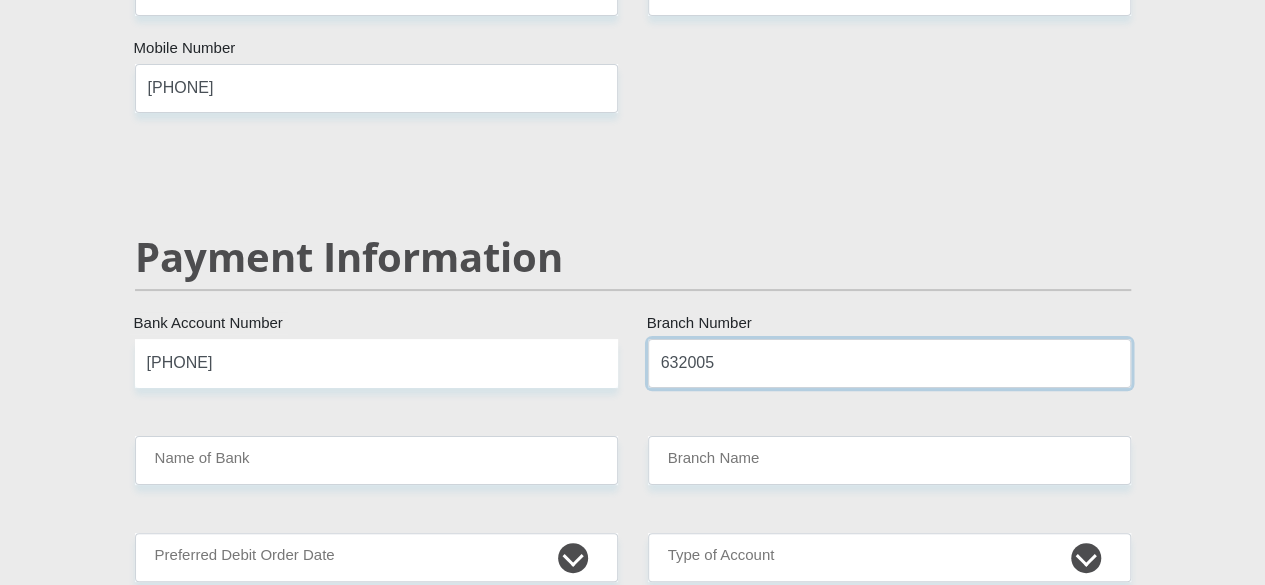 type on "632005" 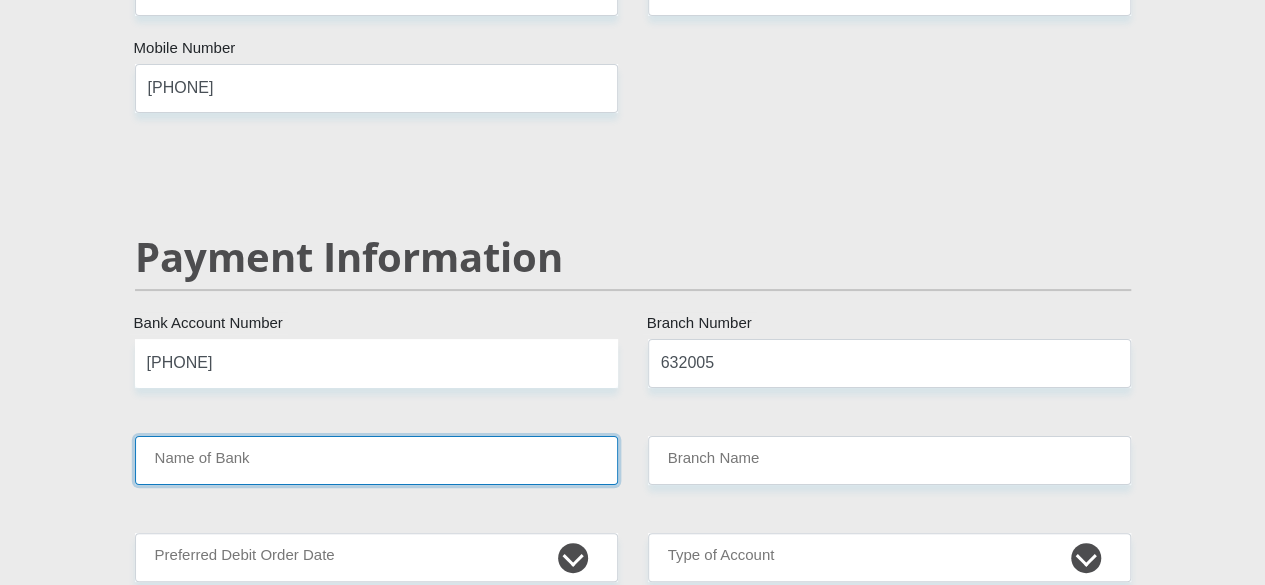 click on "Name of Bank" at bounding box center (376, 460) 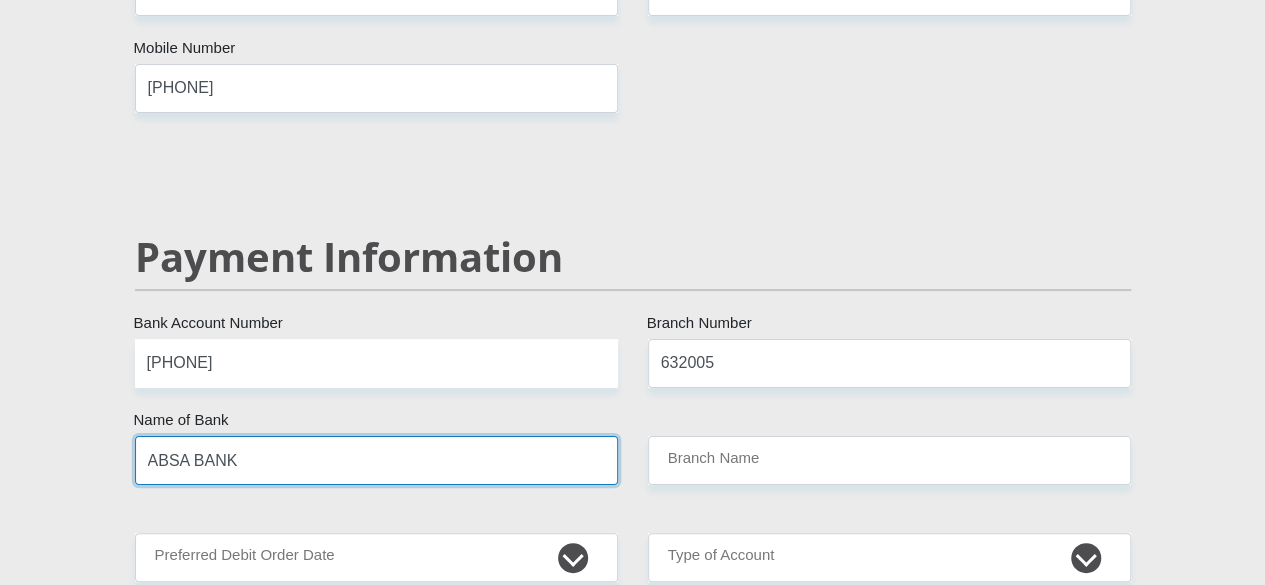 type on "ABSA ELECTRONIC SETTLEMENT CNT" 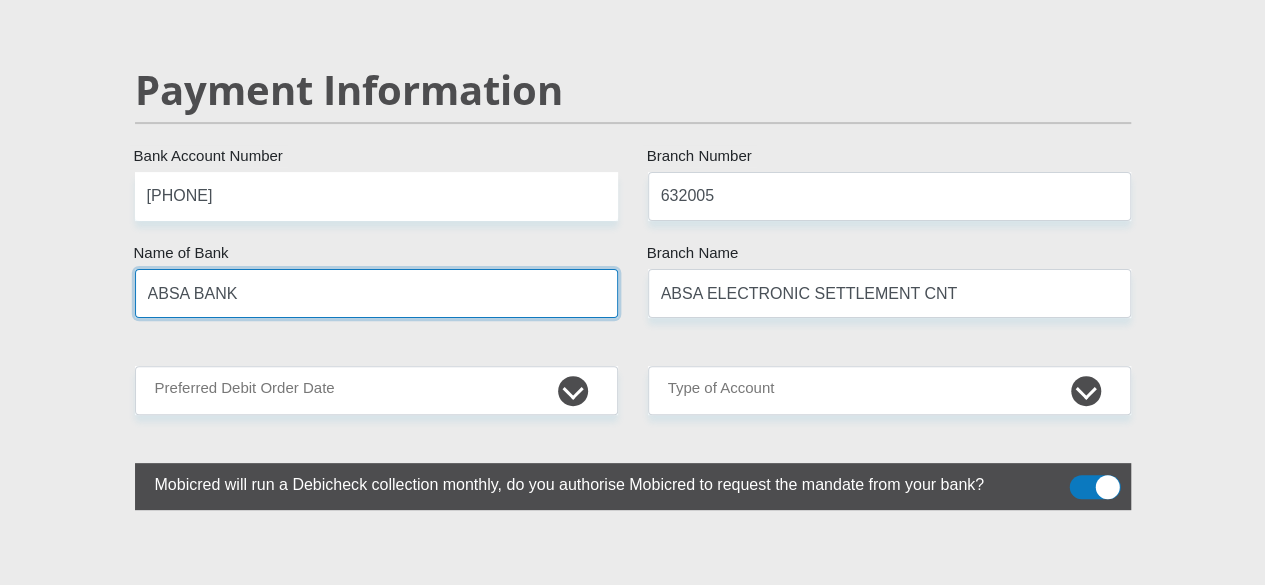scroll, scrollTop: 3964, scrollLeft: 0, axis: vertical 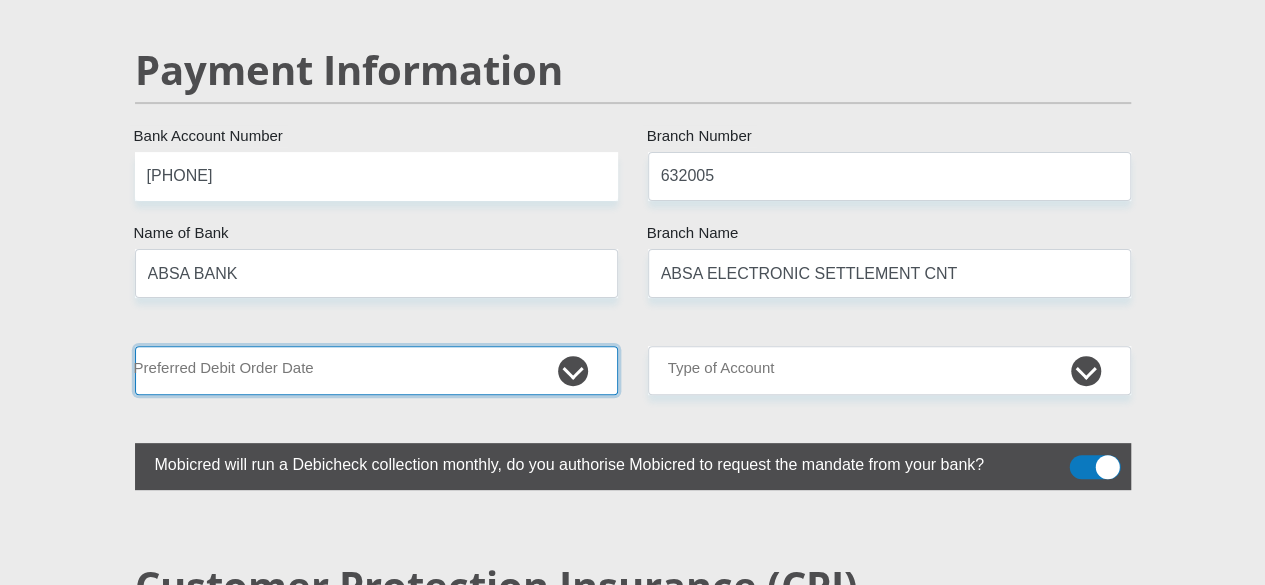 click on "1st
2nd
3rd
4th
5th
7th
18th
19th
20th
21st
22nd
23rd
24th
25th
26th
27th
28th
29th
30th" at bounding box center [376, 370] 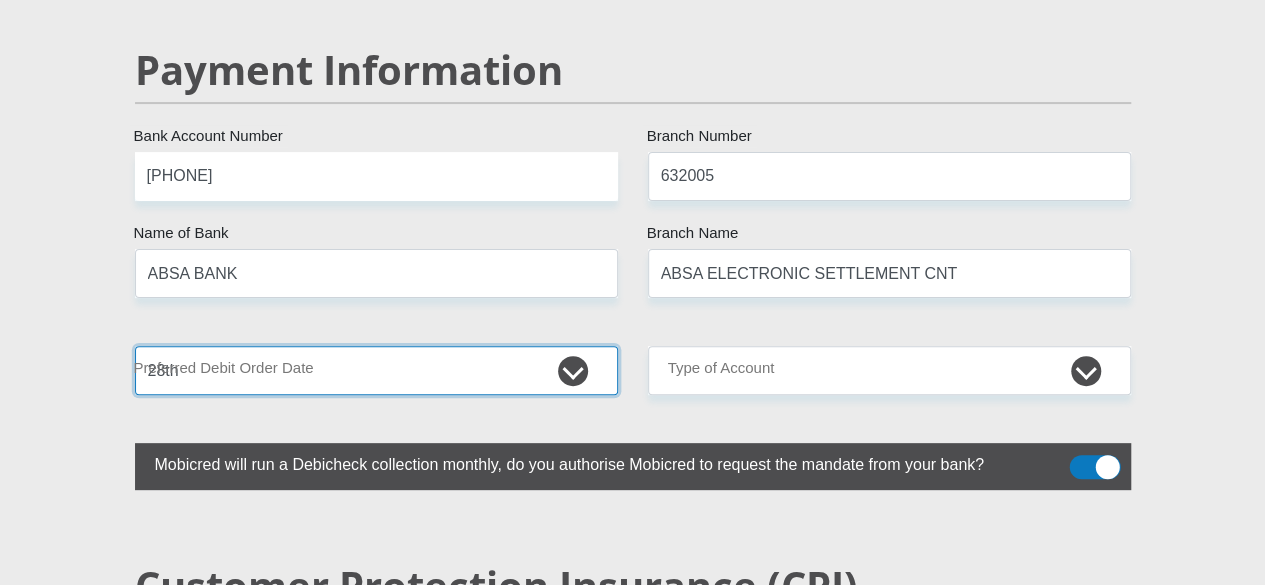click on "1st
2nd
3rd
4th
5th
7th
18th
19th
20th
21st
22nd
23rd
24th
25th
26th
27th
28th
29th
30th" at bounding box center [376, 370] 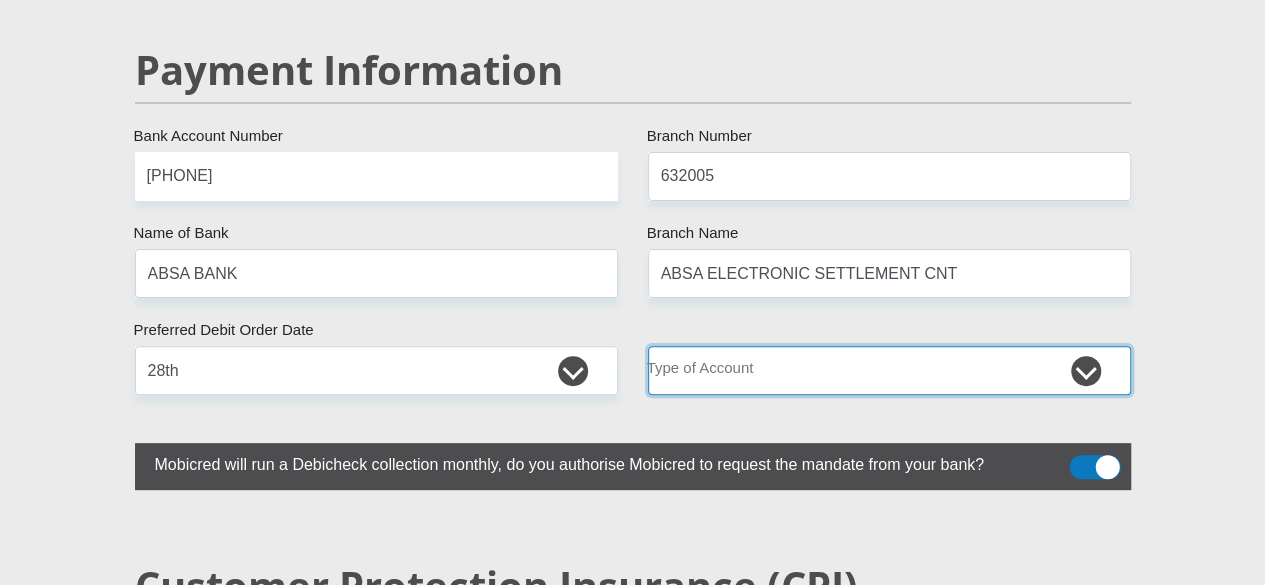click on "Cheque
Savings" at bounding box center [889, 370] 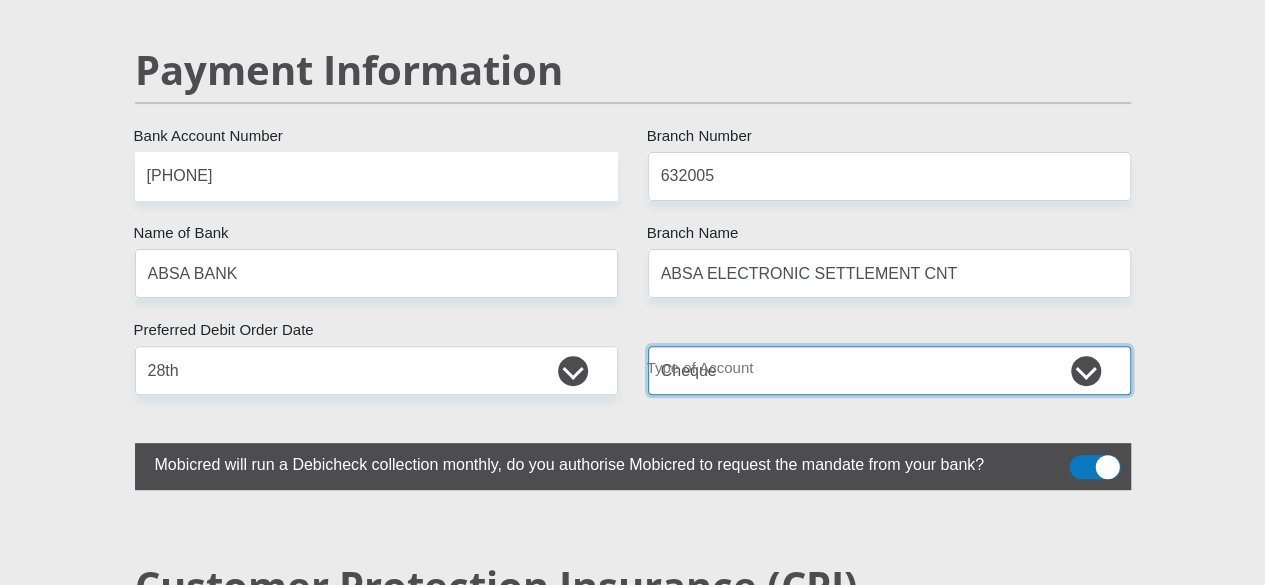click on "Cheque
Savings" at bounding box center (889, 370) 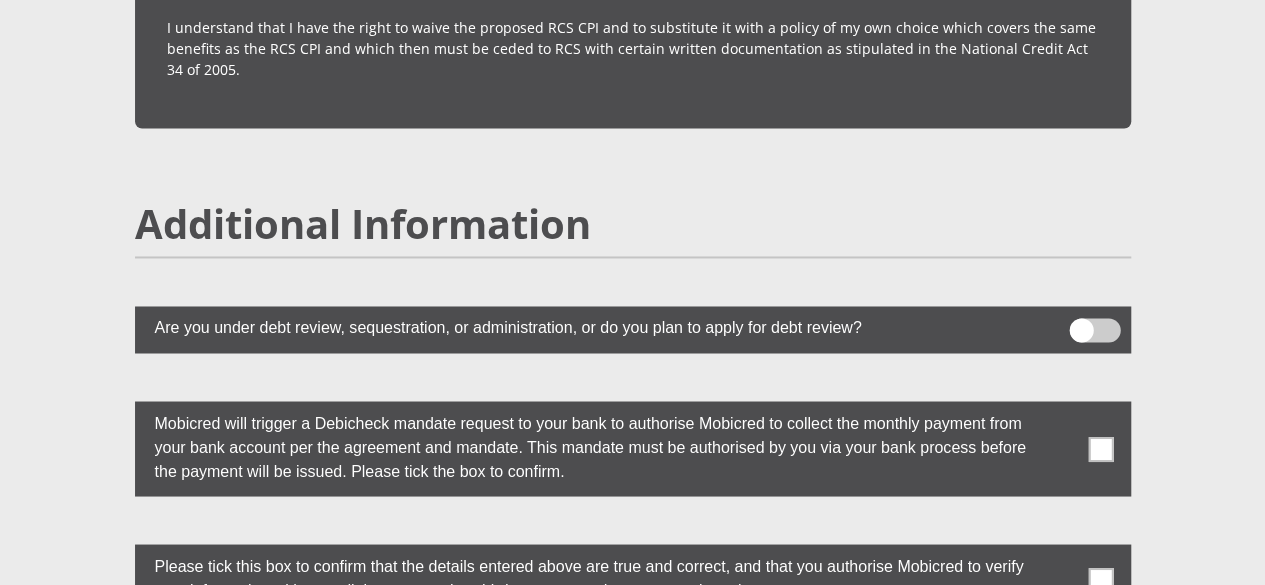 scroll, scrollTop: 5358, scrollLeft: 0, axis: vertical 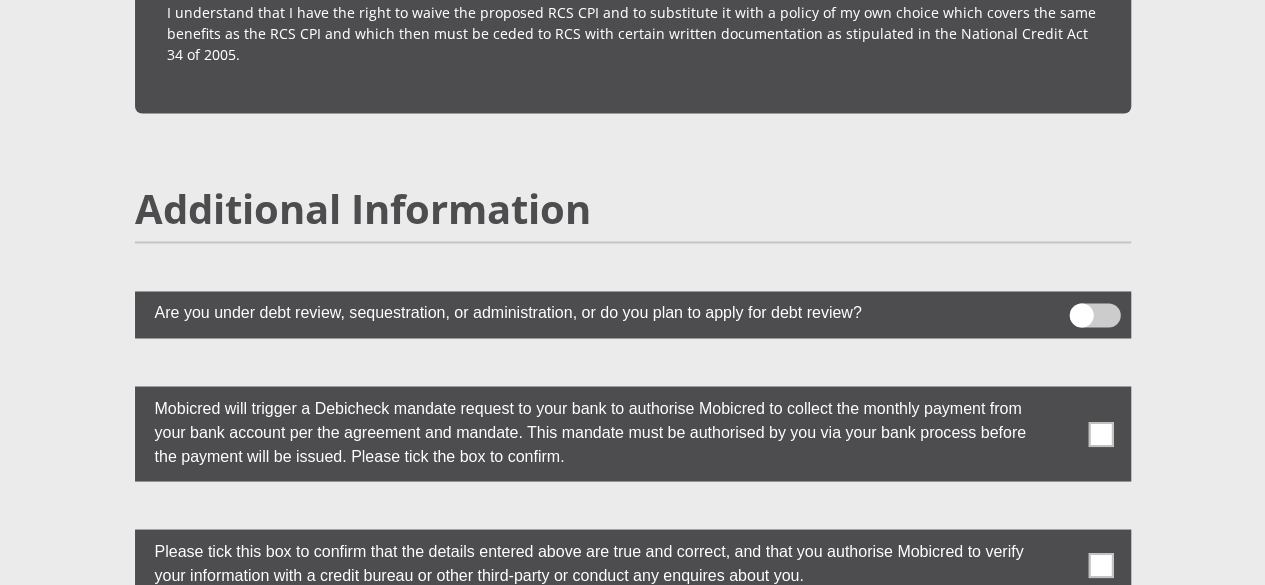 click at bounding box center [1100, 433] 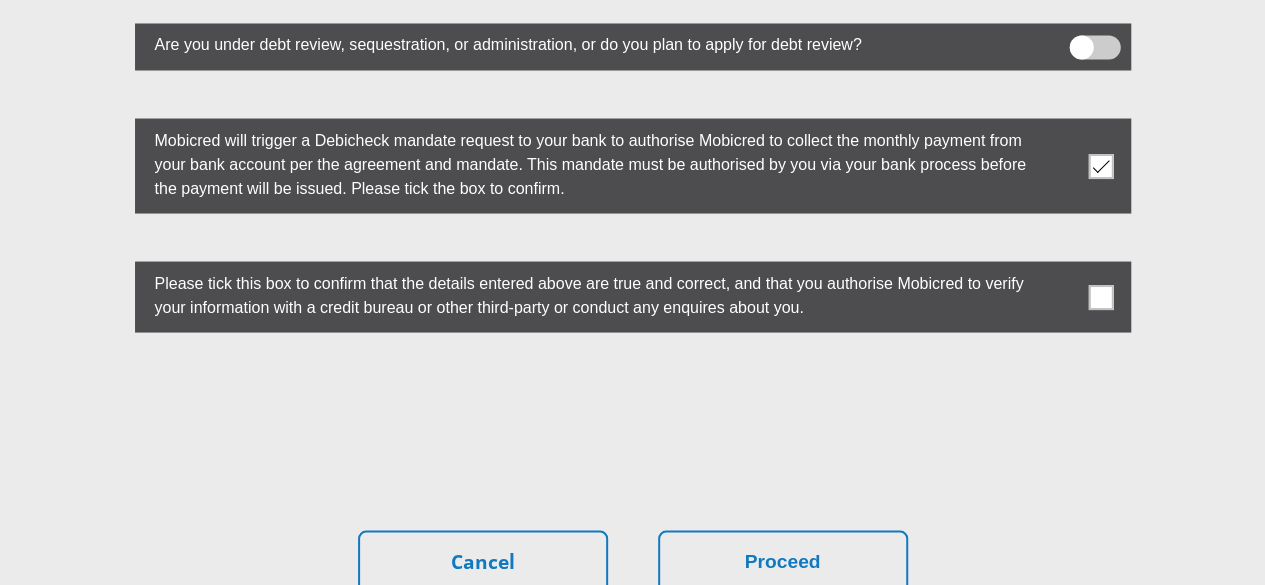 scroll, scrollTop: 5627, scrollLeft: 0, axis: vertical 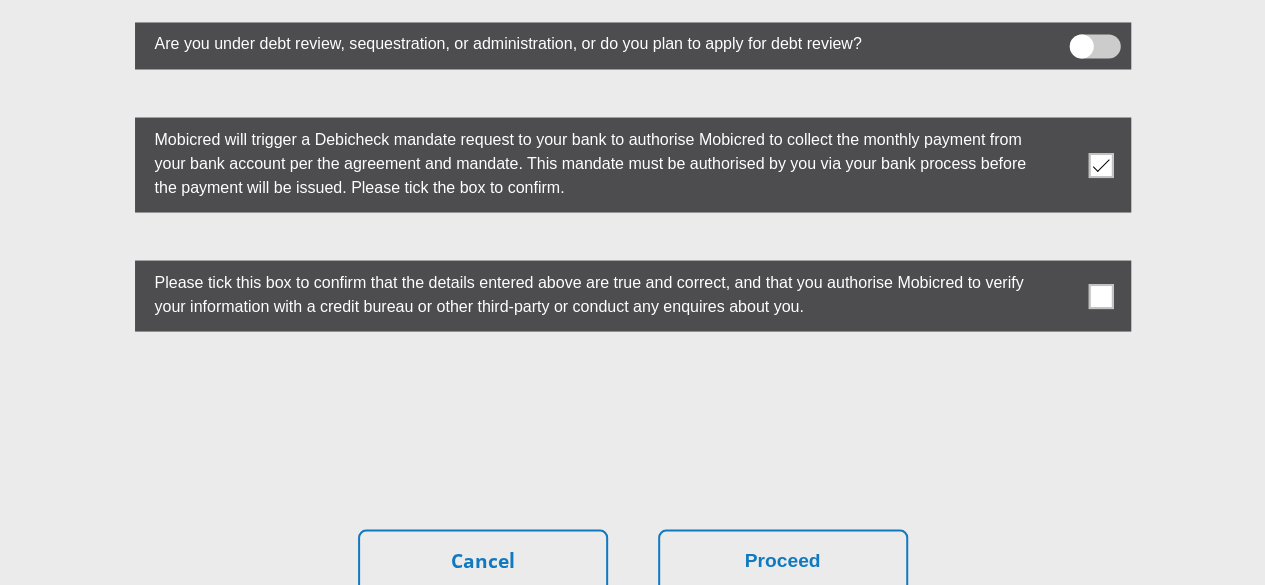 click at bounding box center [1100, 295] 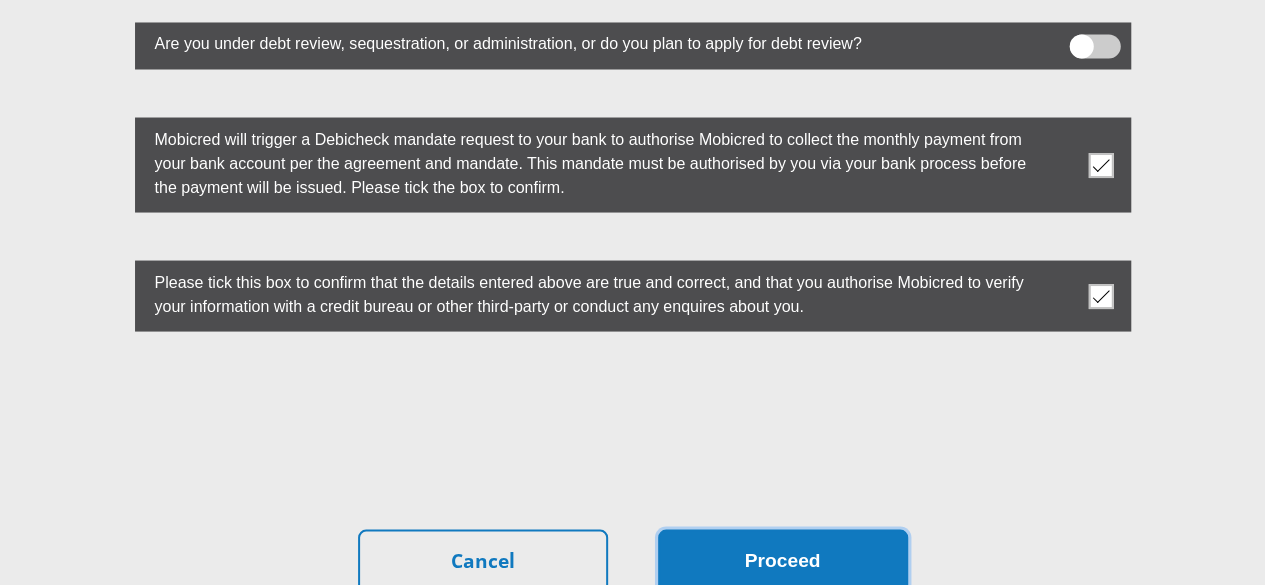 click on "Proceed" at bounding box center [783, 560] 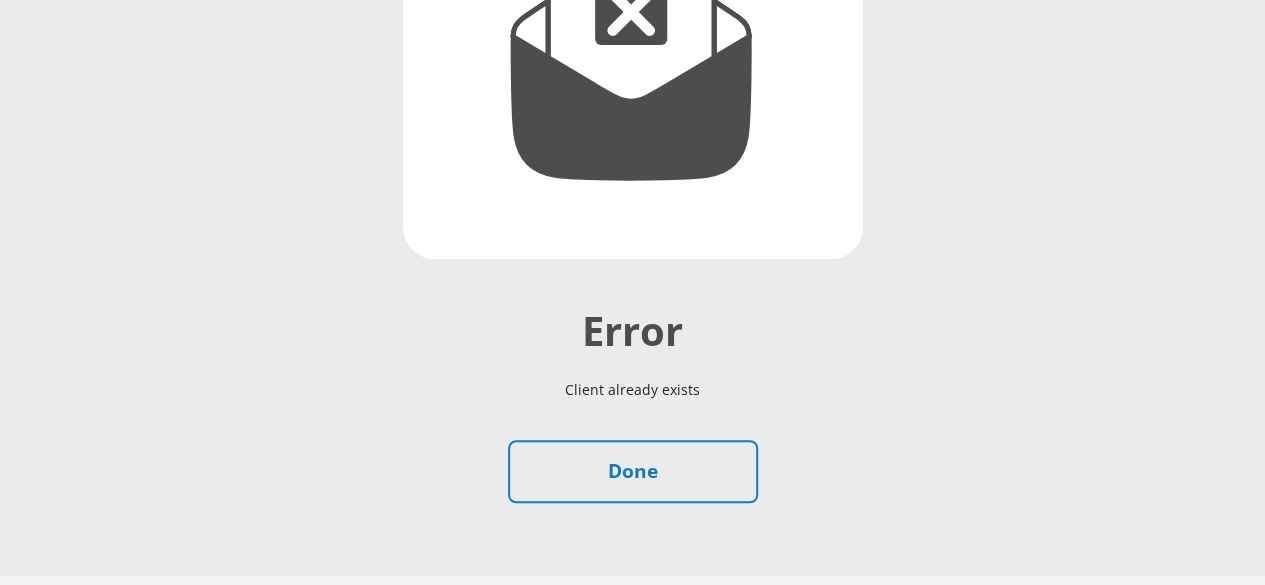 scroll, scrollTop: 487, scrollLeft: 0, axis: vertical 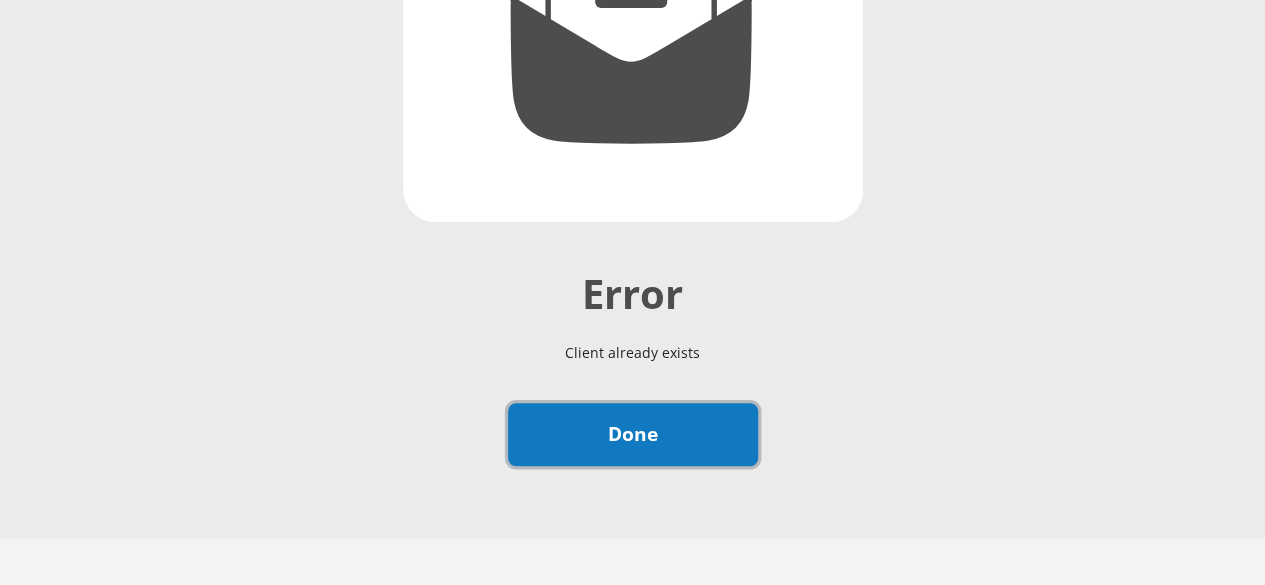 click on "Done" at bounding box center [633, 434] 